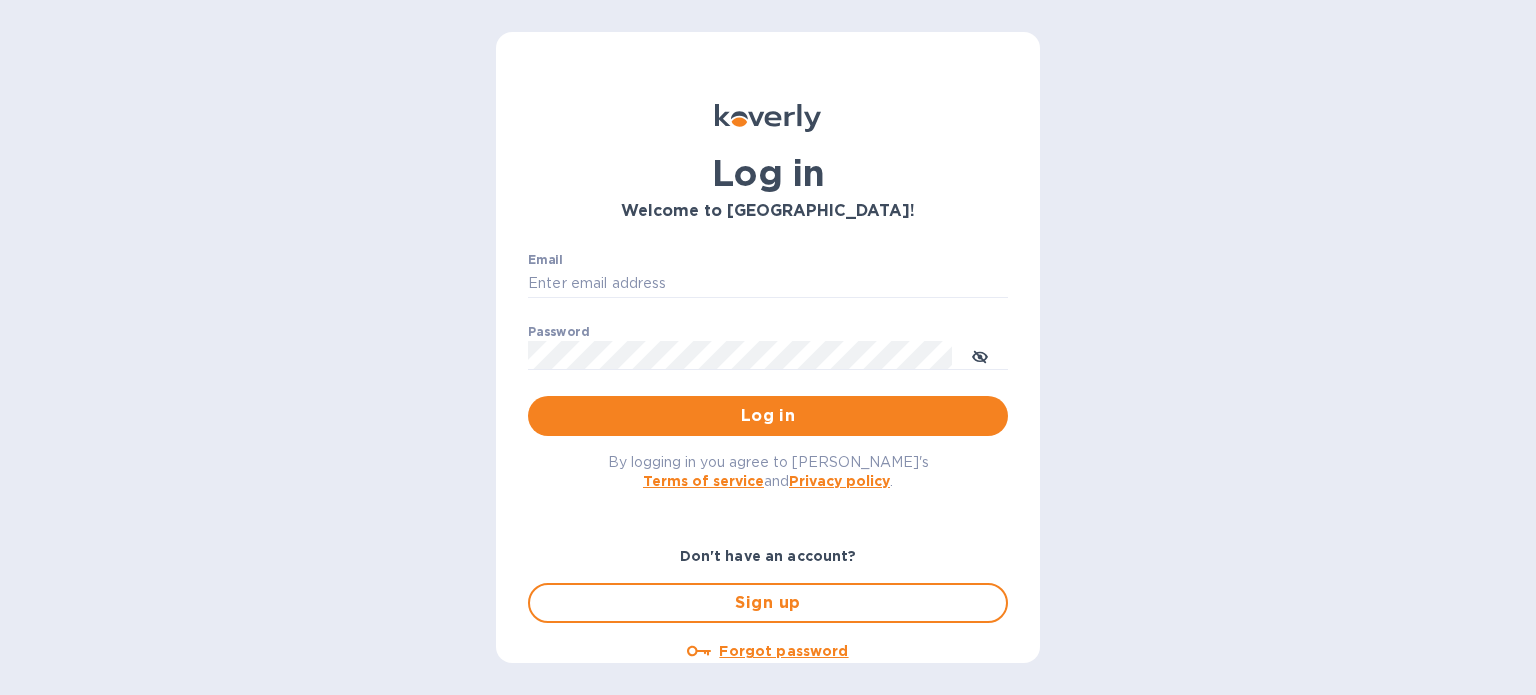 scroll, scrollTop: 0, scrollLeft: 0, axis: both 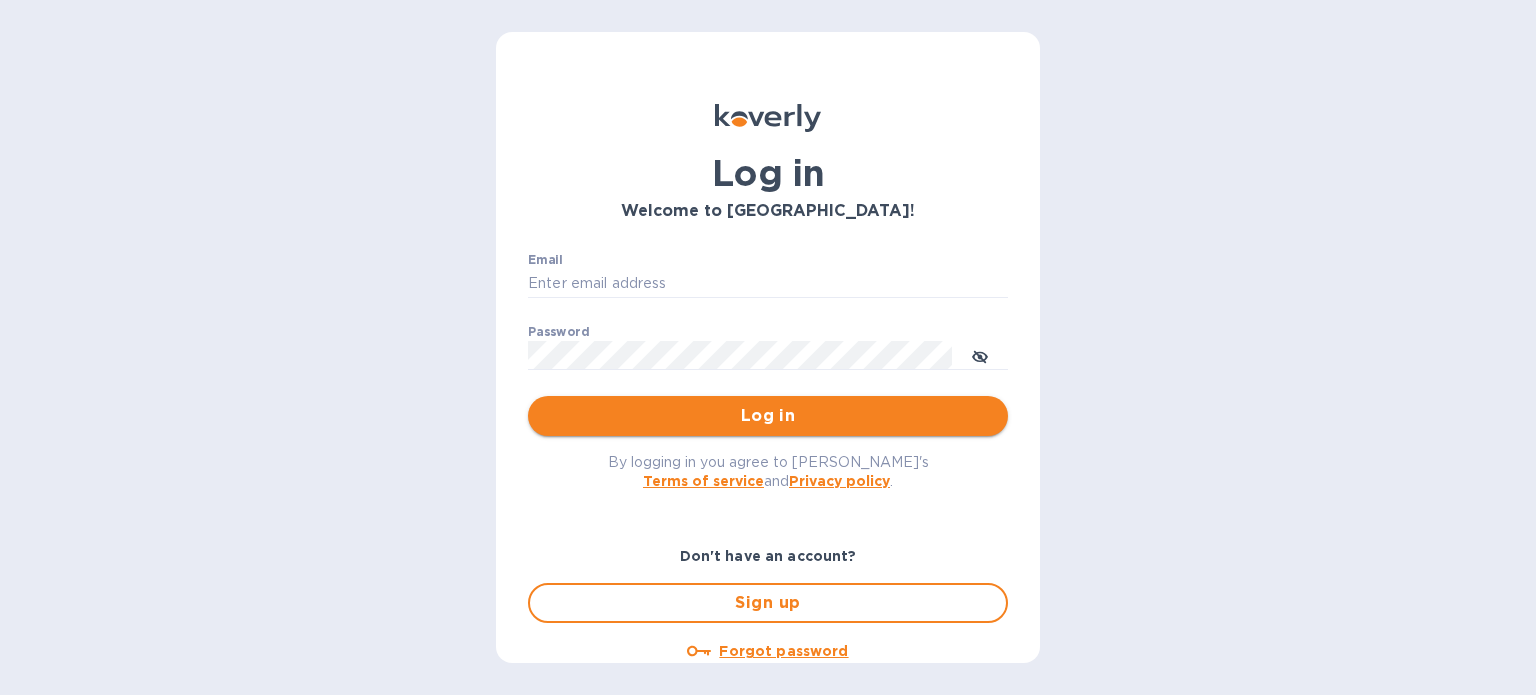 type on "[EMAIL_ADDRESS][DOMAIN_NAME]" 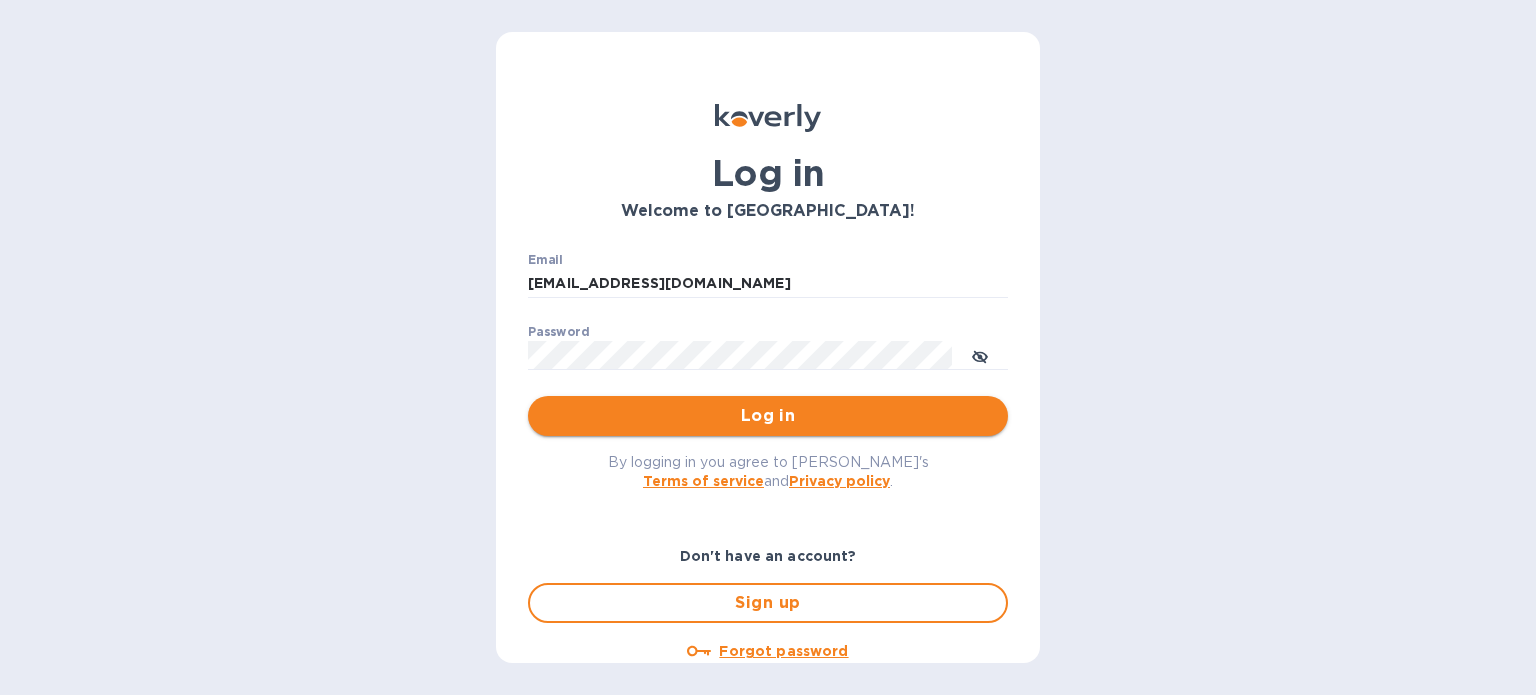 click on "Log in" at bounding box center [768, 416] 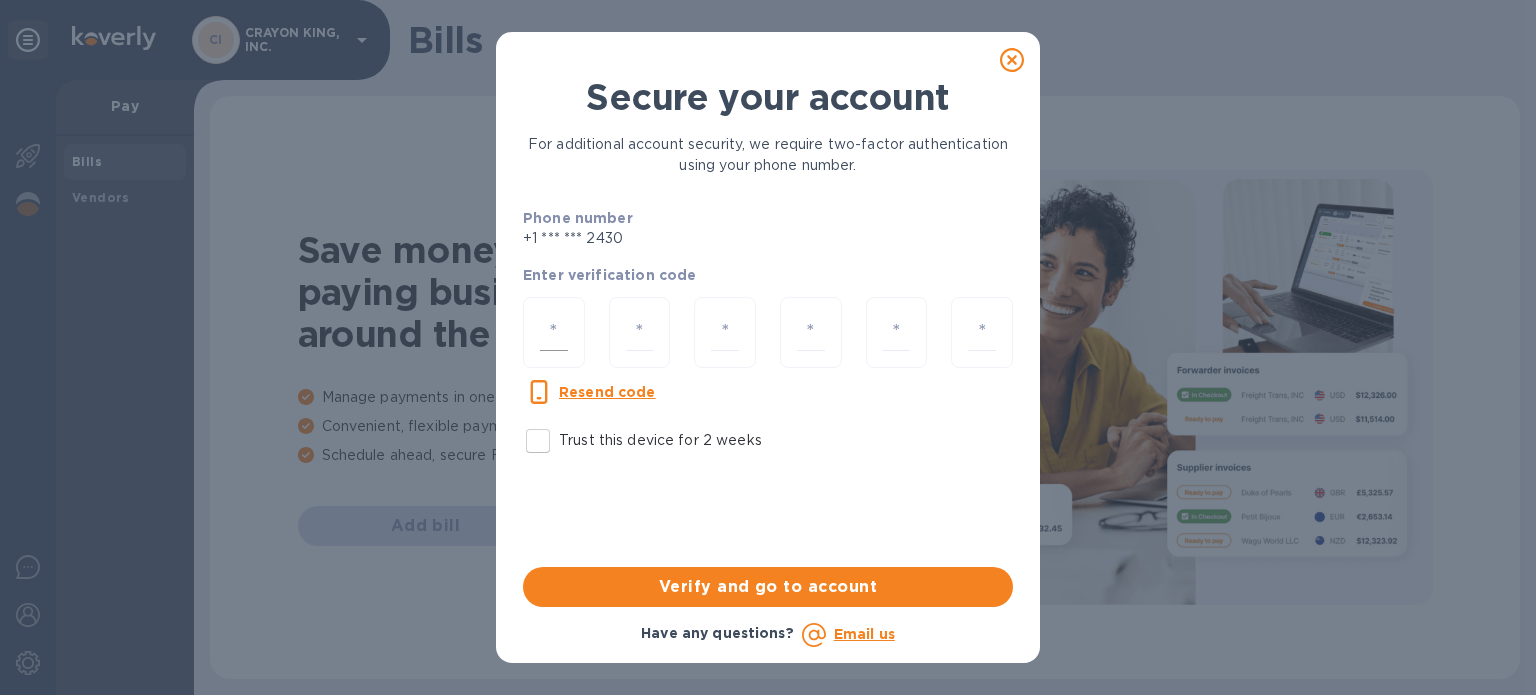 click at bounding box center [554, 332] 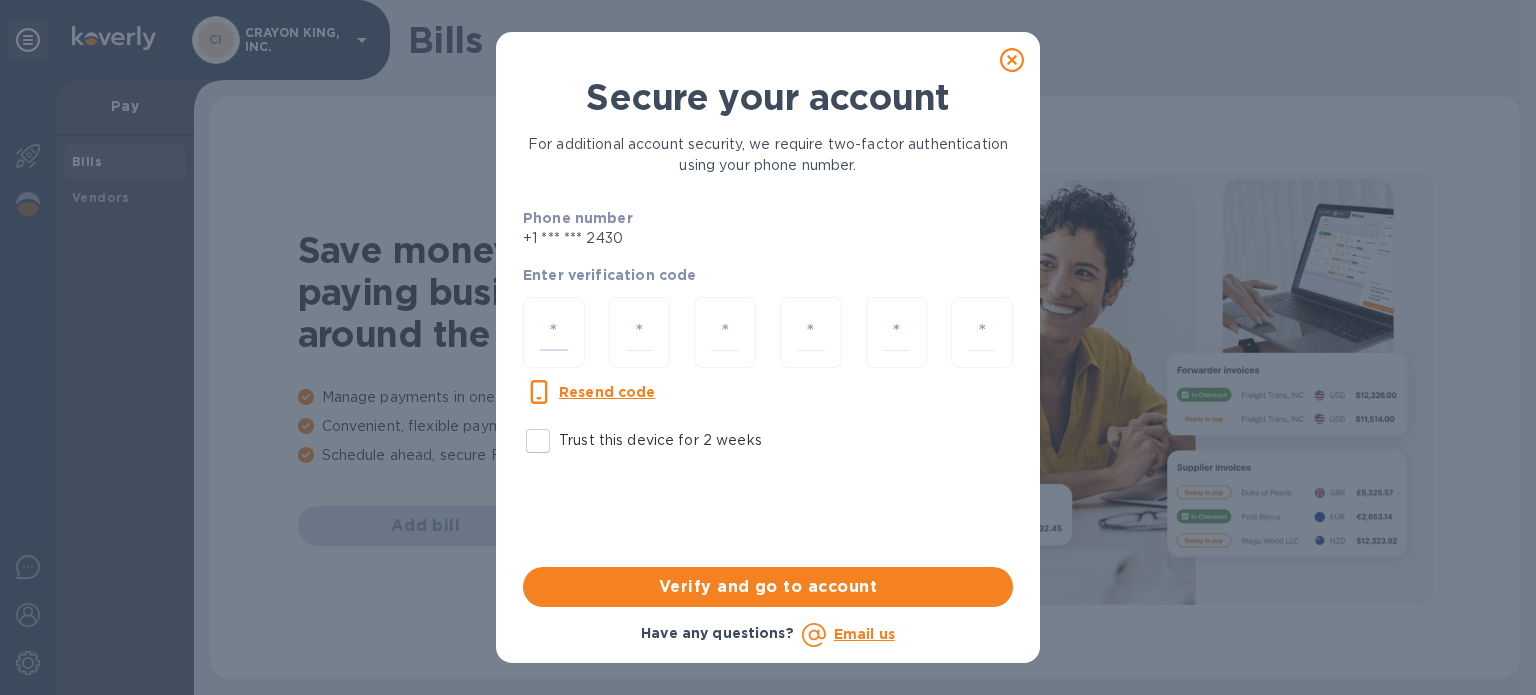 type on "3" 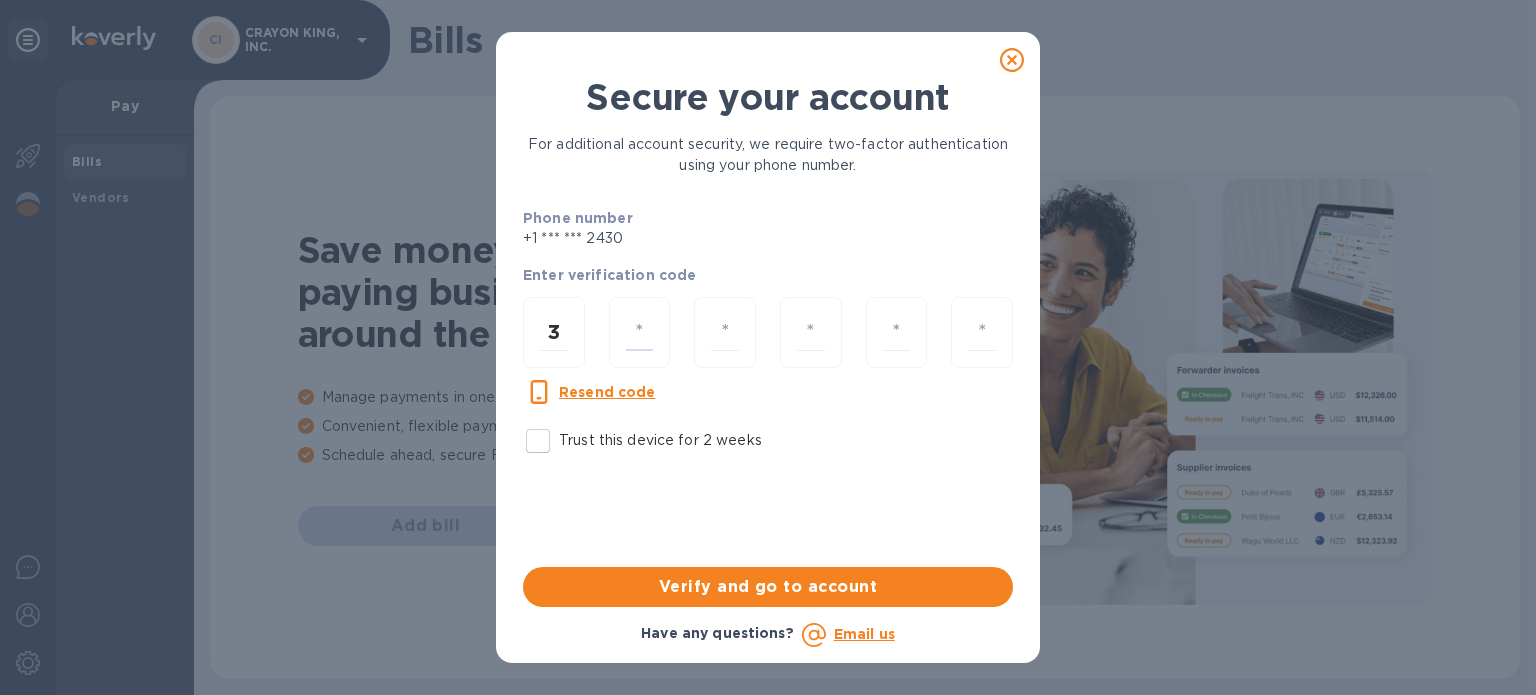 type on "6" 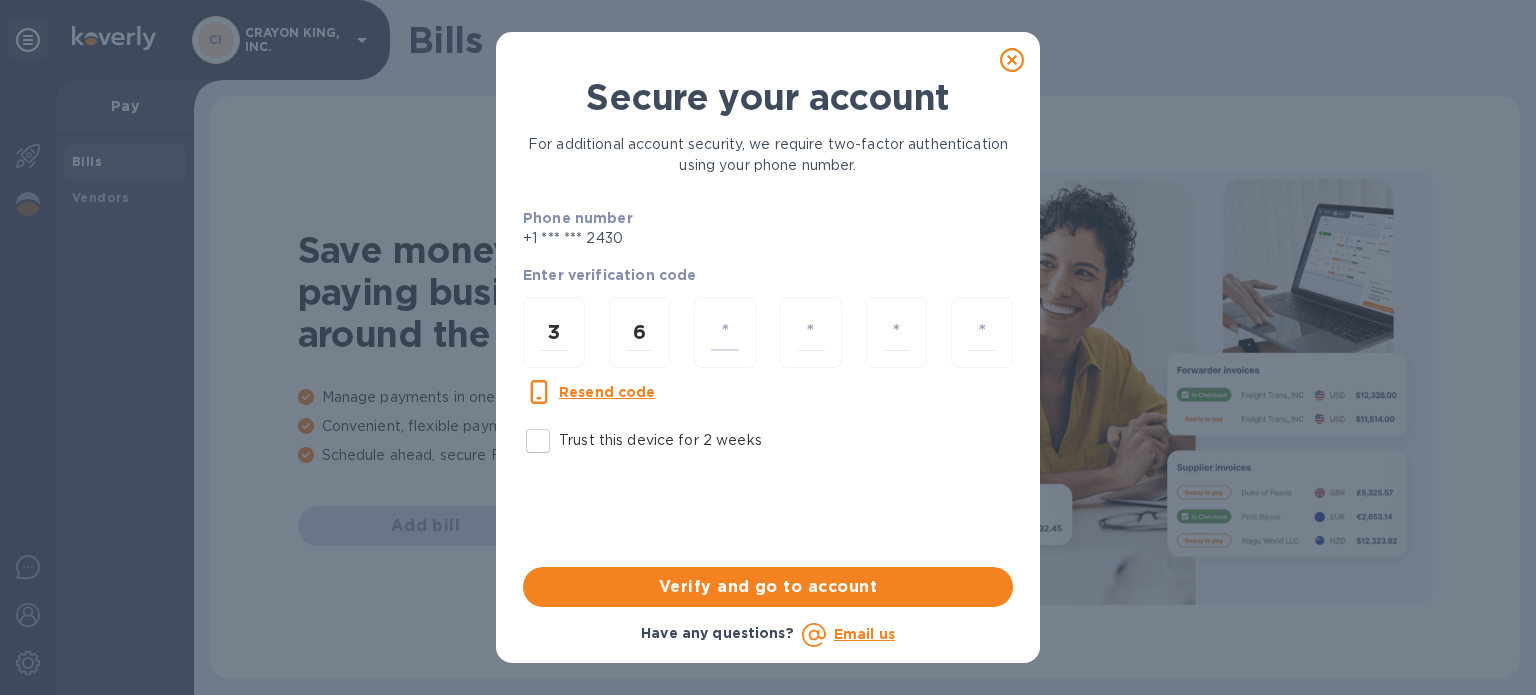 type on "6" 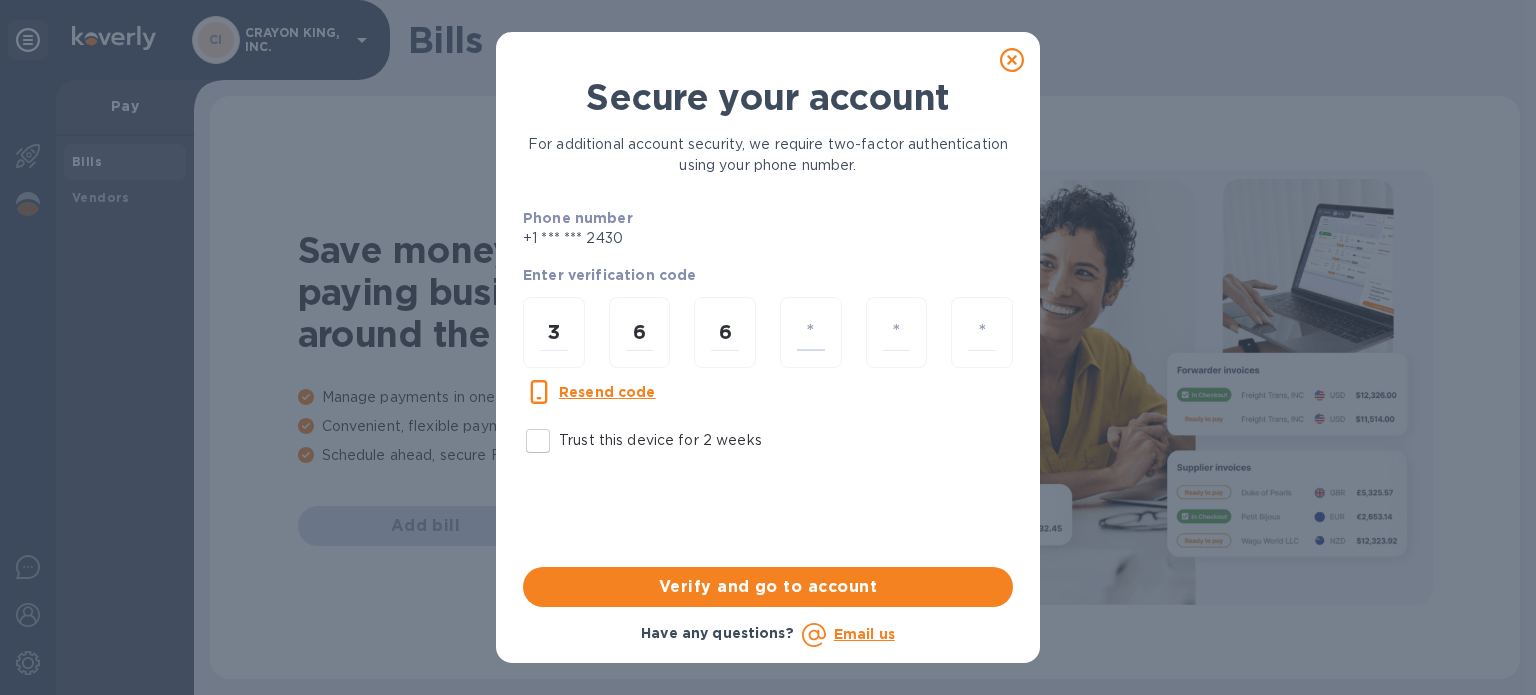 type on "4" 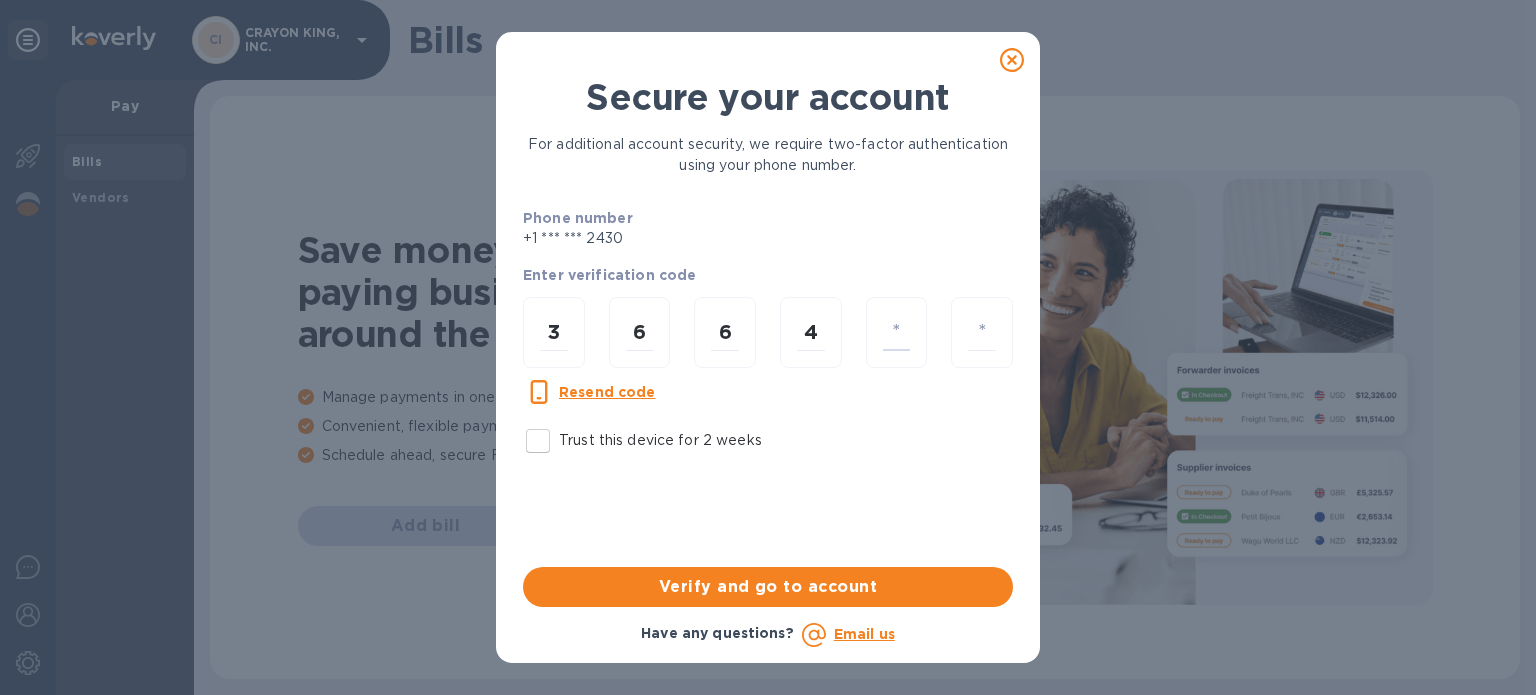 type on "9" 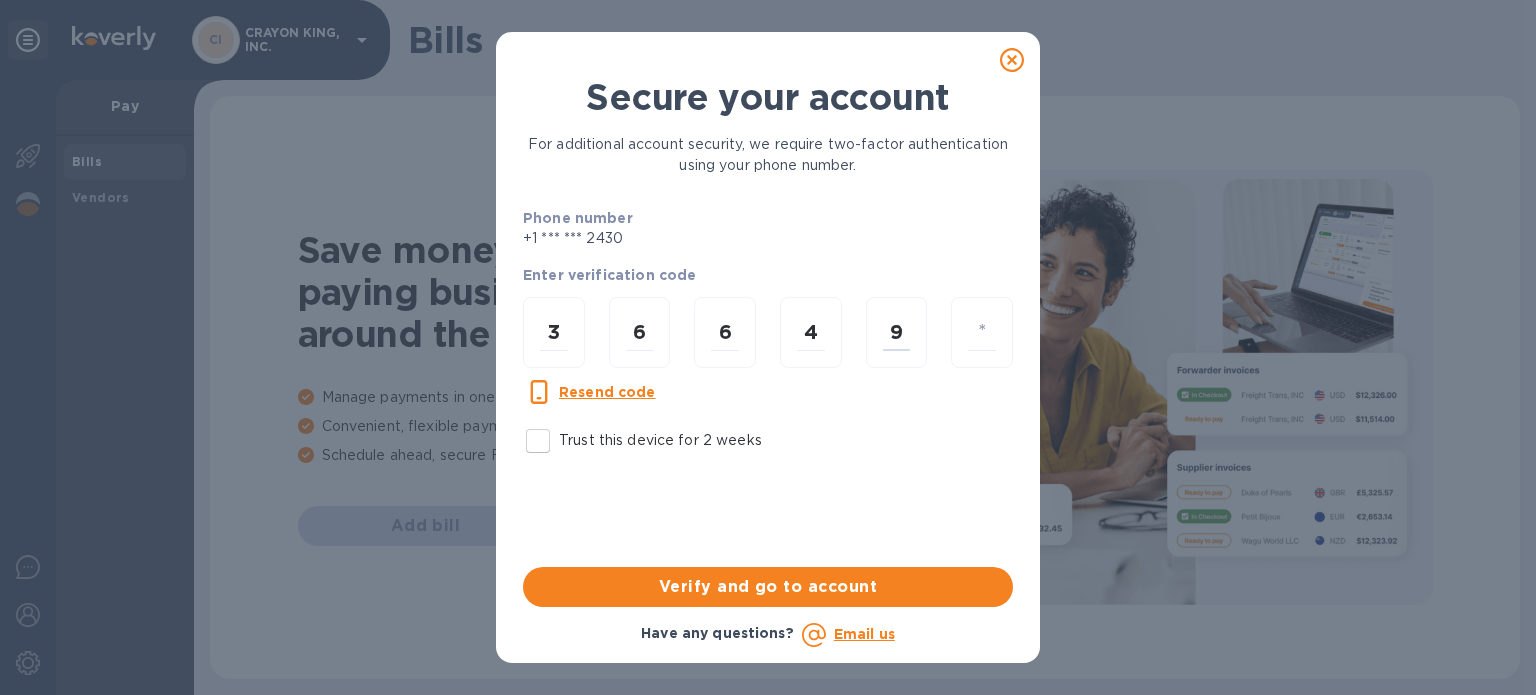 type on "7" 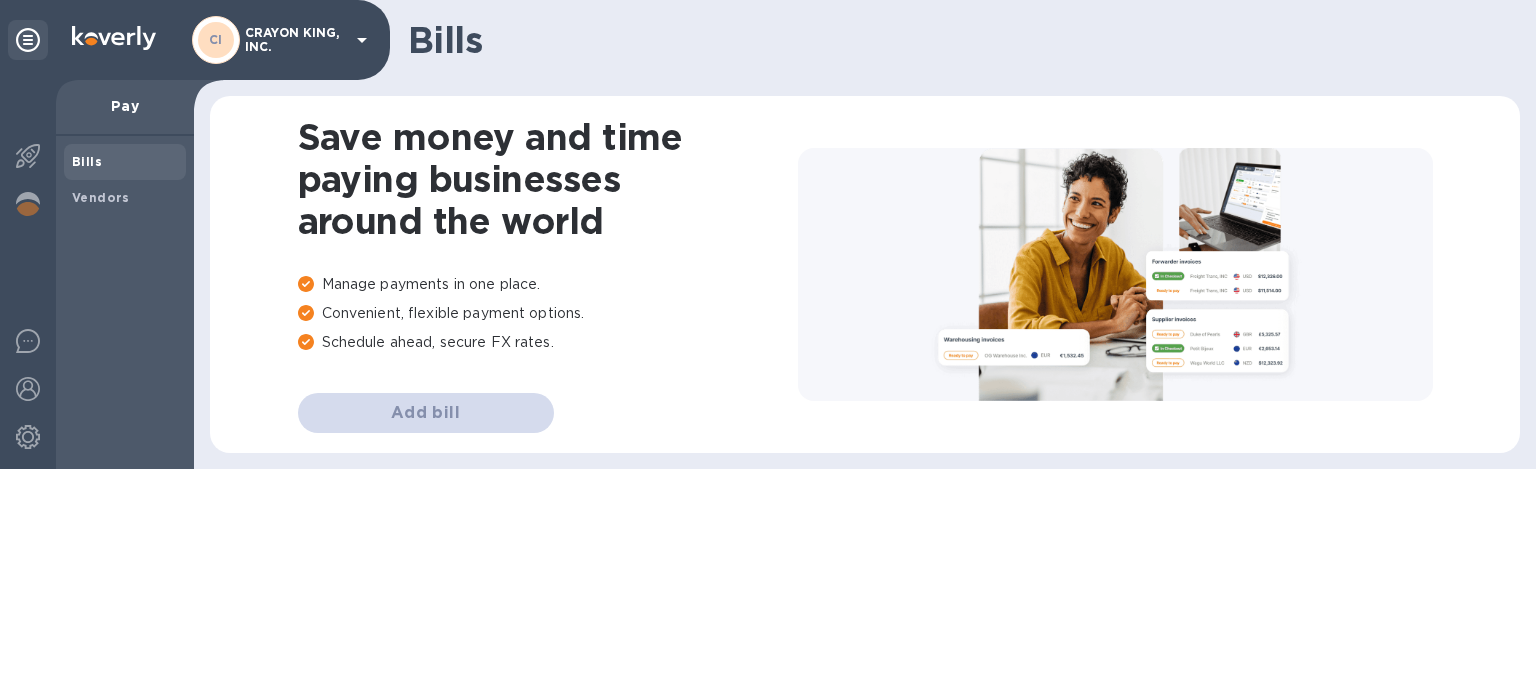 scroll, scrollTop: 0, scrollLeft: 0, axis: both 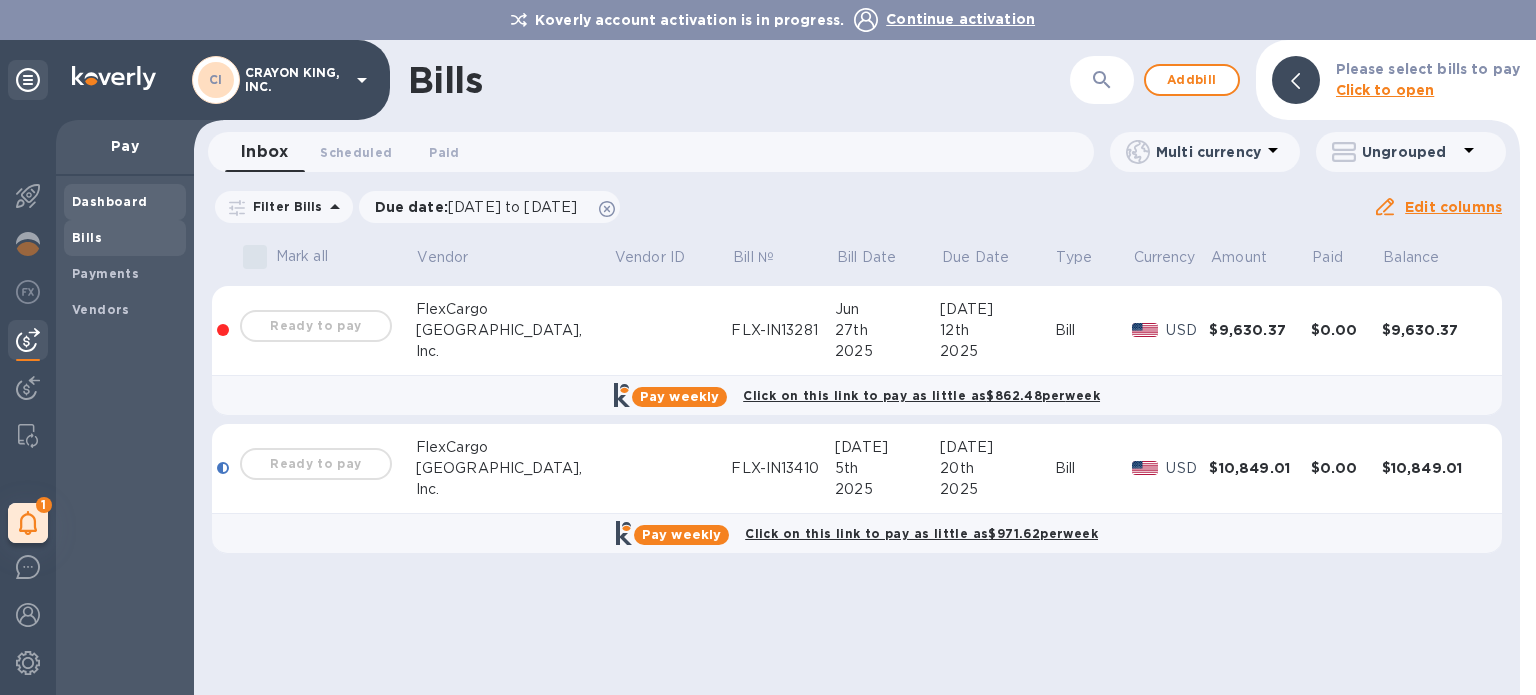 click on "Dashboard" at bounding box center [110, 201] 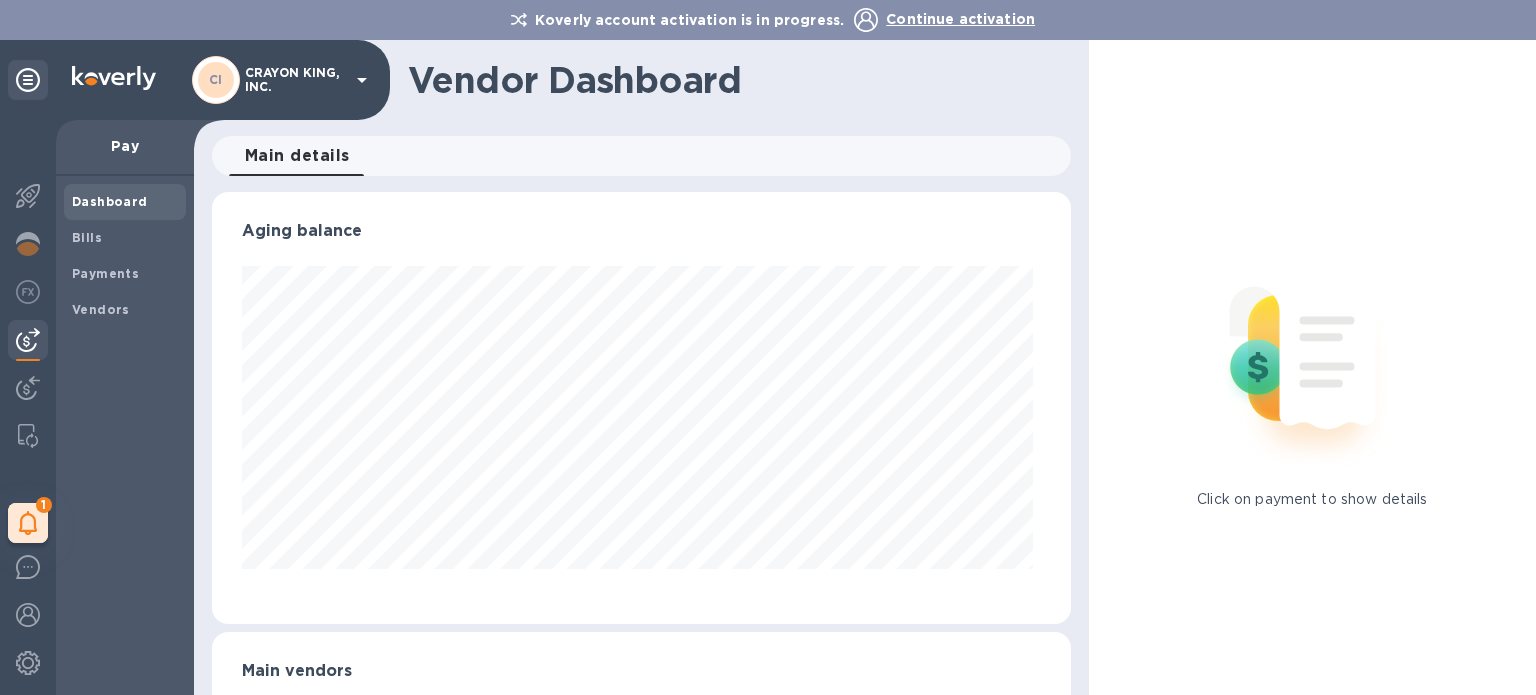 scroll, scrollTop: 999568, scrollLeft: 999149, axis: both 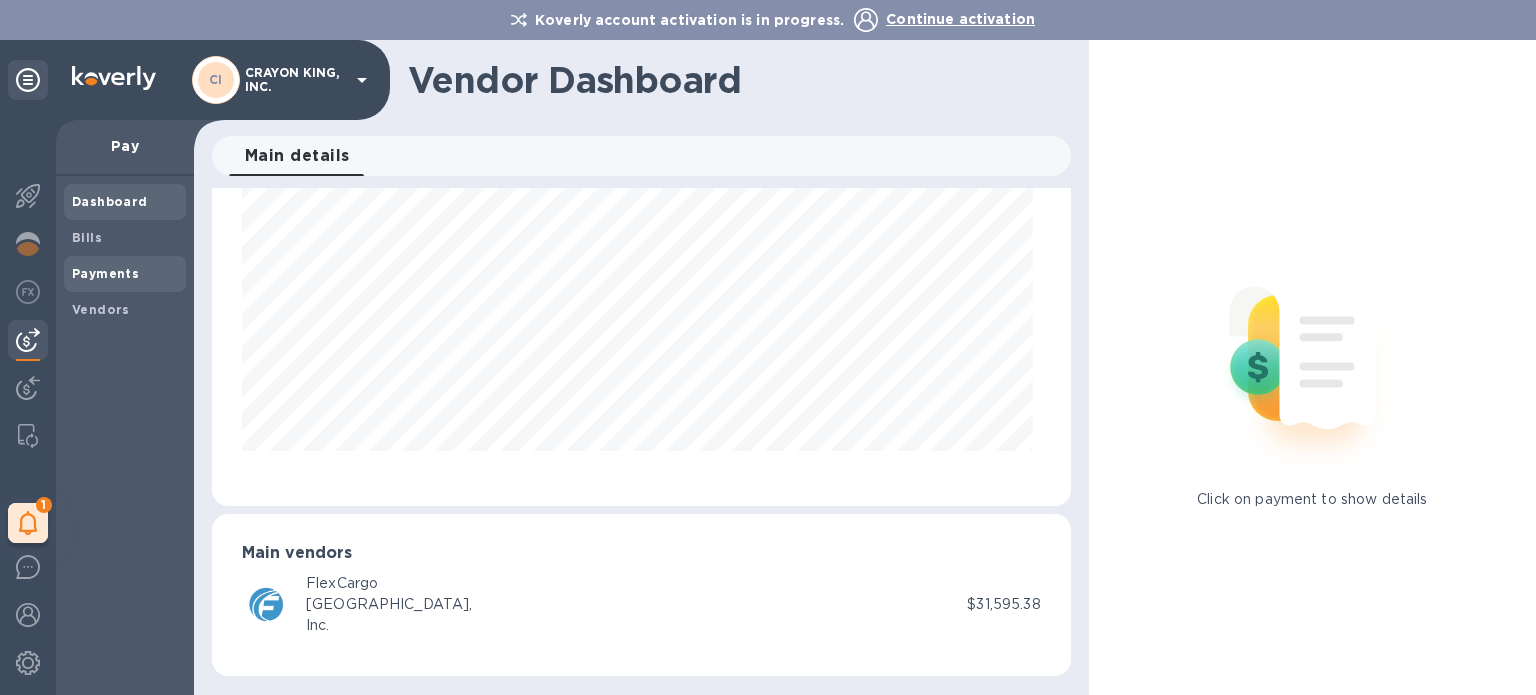 click on "Payments" at bounding box center [105, 273] 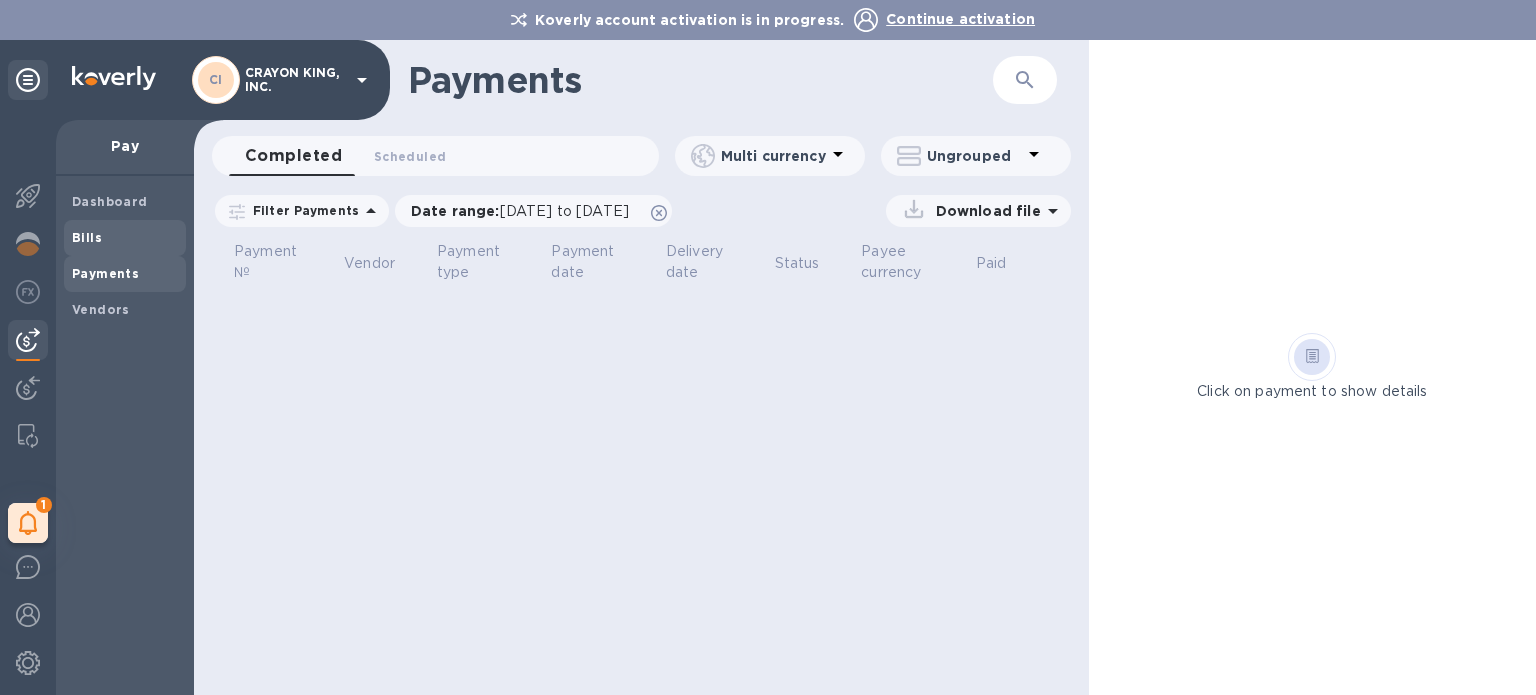 click on "Bills" at bounding box center (125, 238) 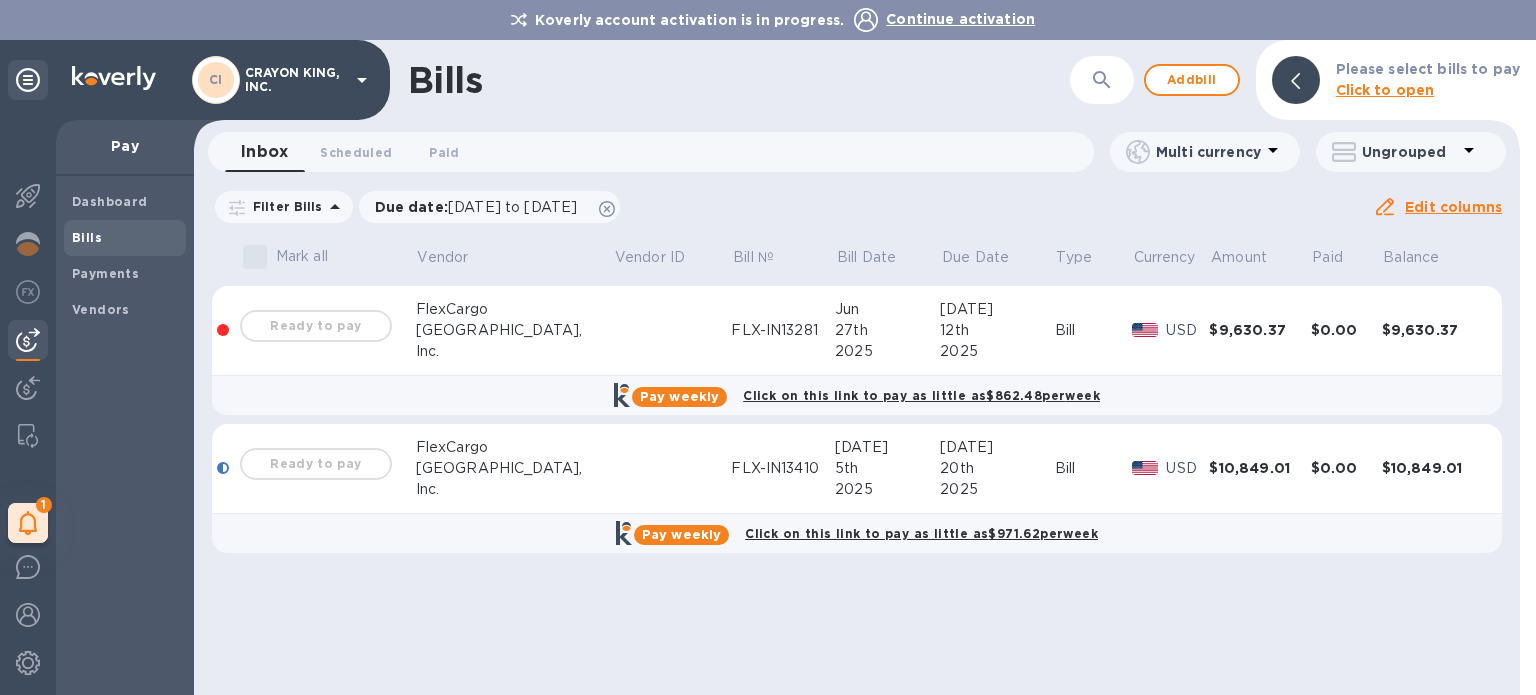 click on "Ready to pay" at bounding box center (316, 326) 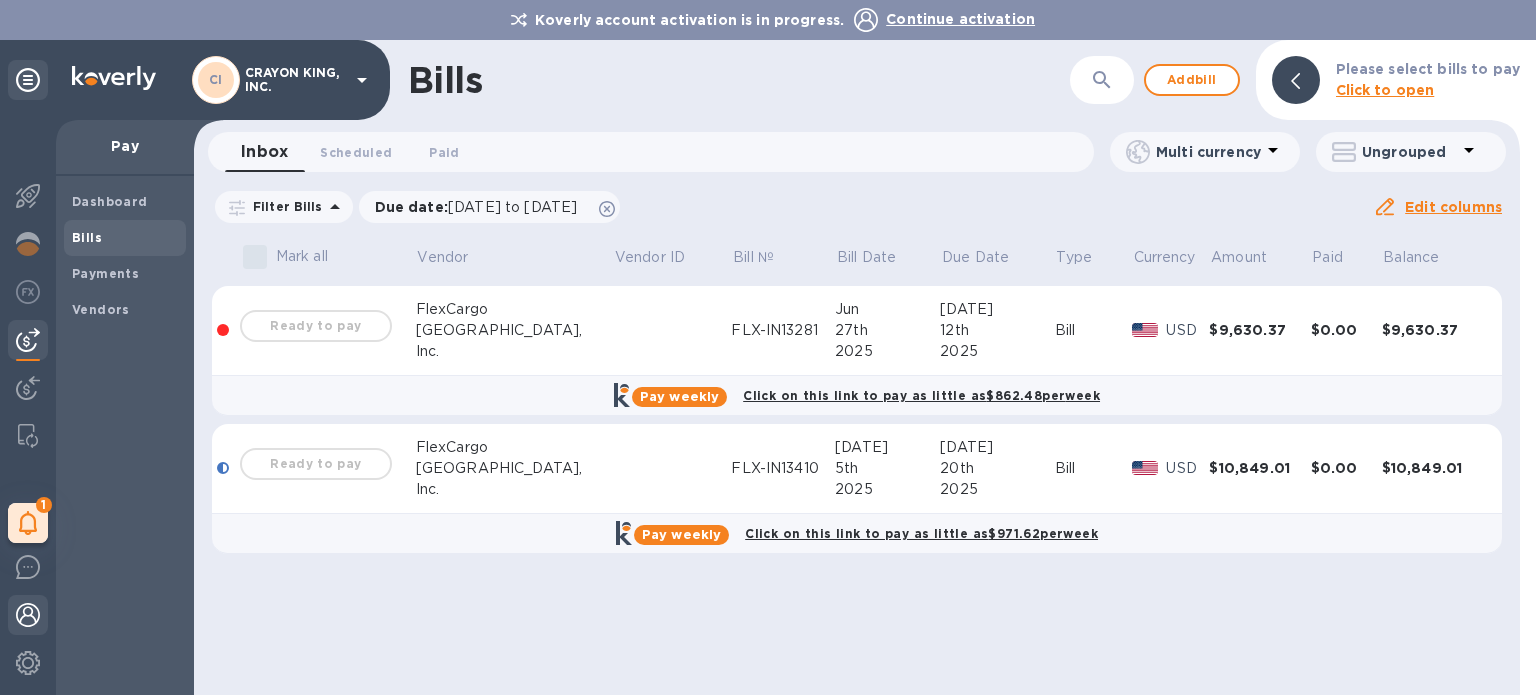 click at bounding box center (28, 615) 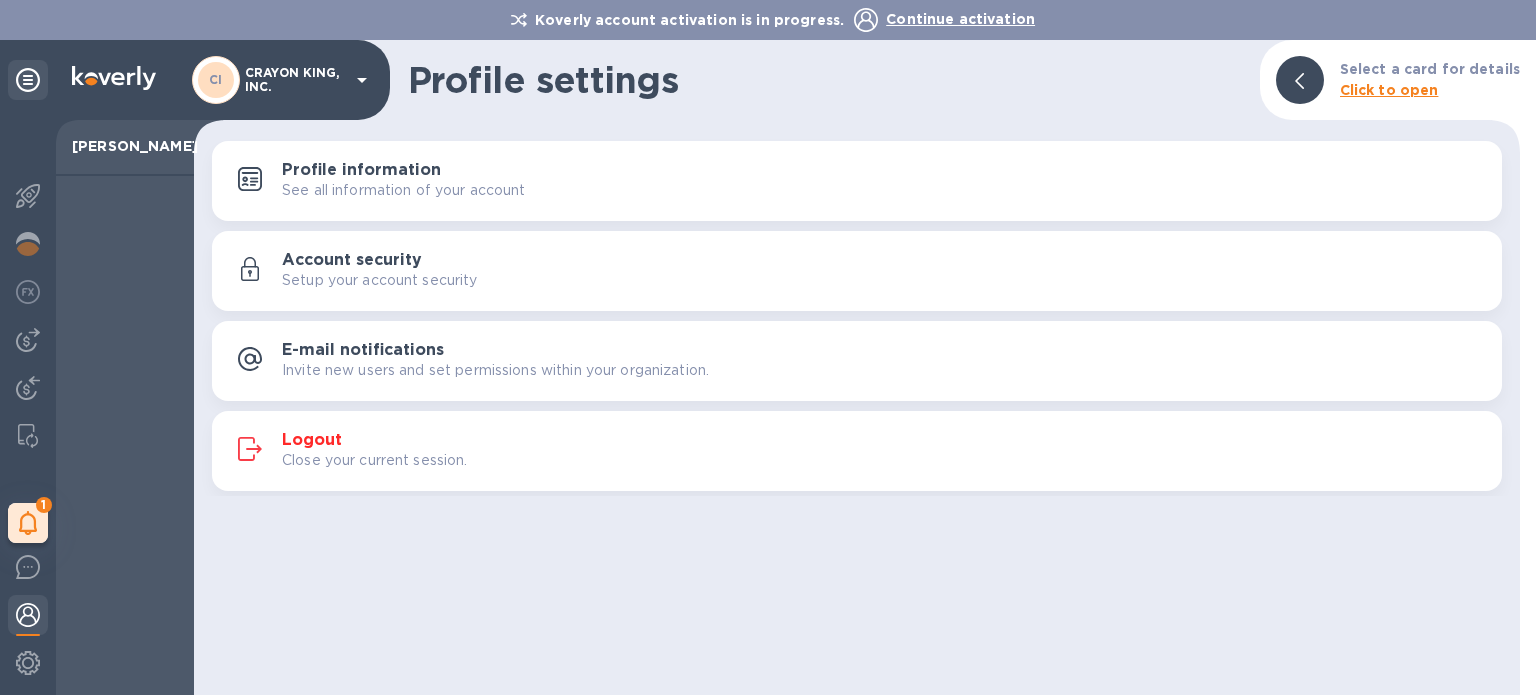 click on "Profile information" at bounding box center (361, 170) 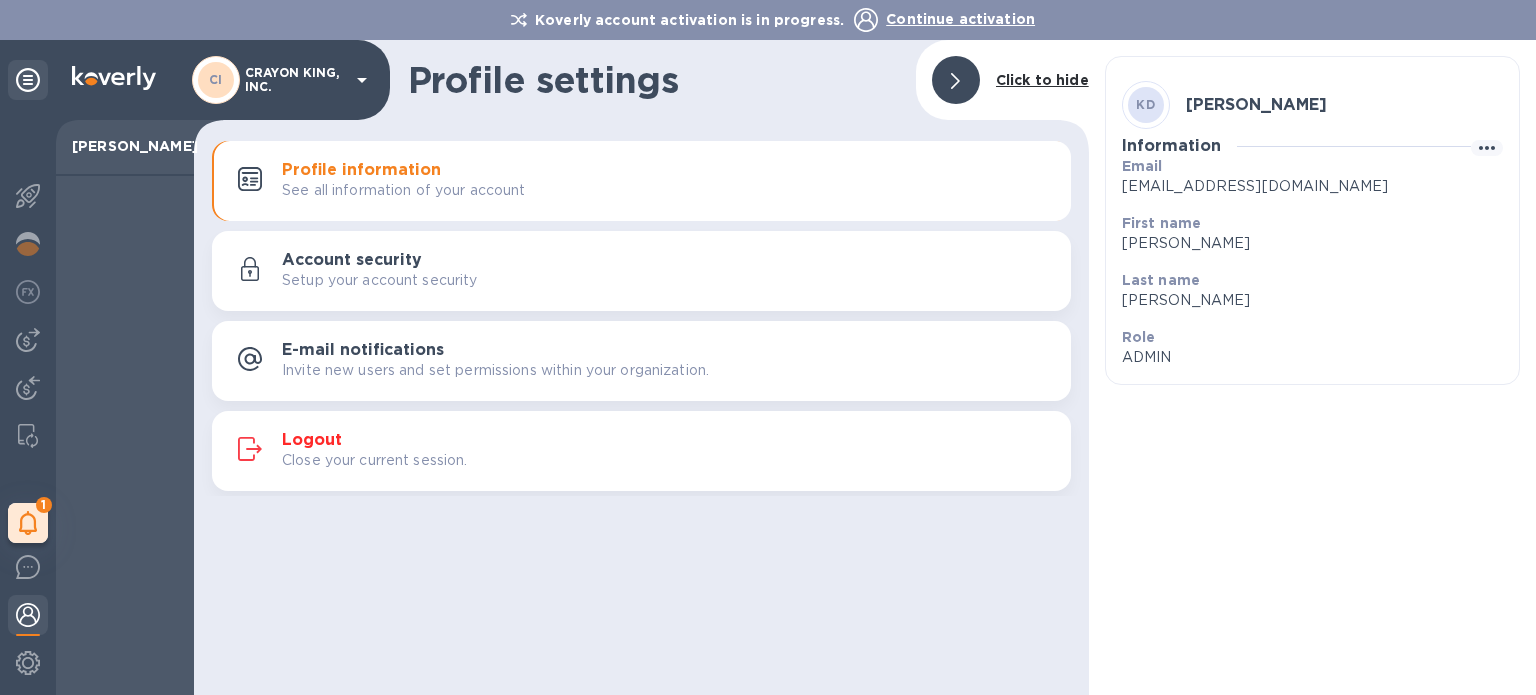 click on "Account security" at bounding box center (352, 260) 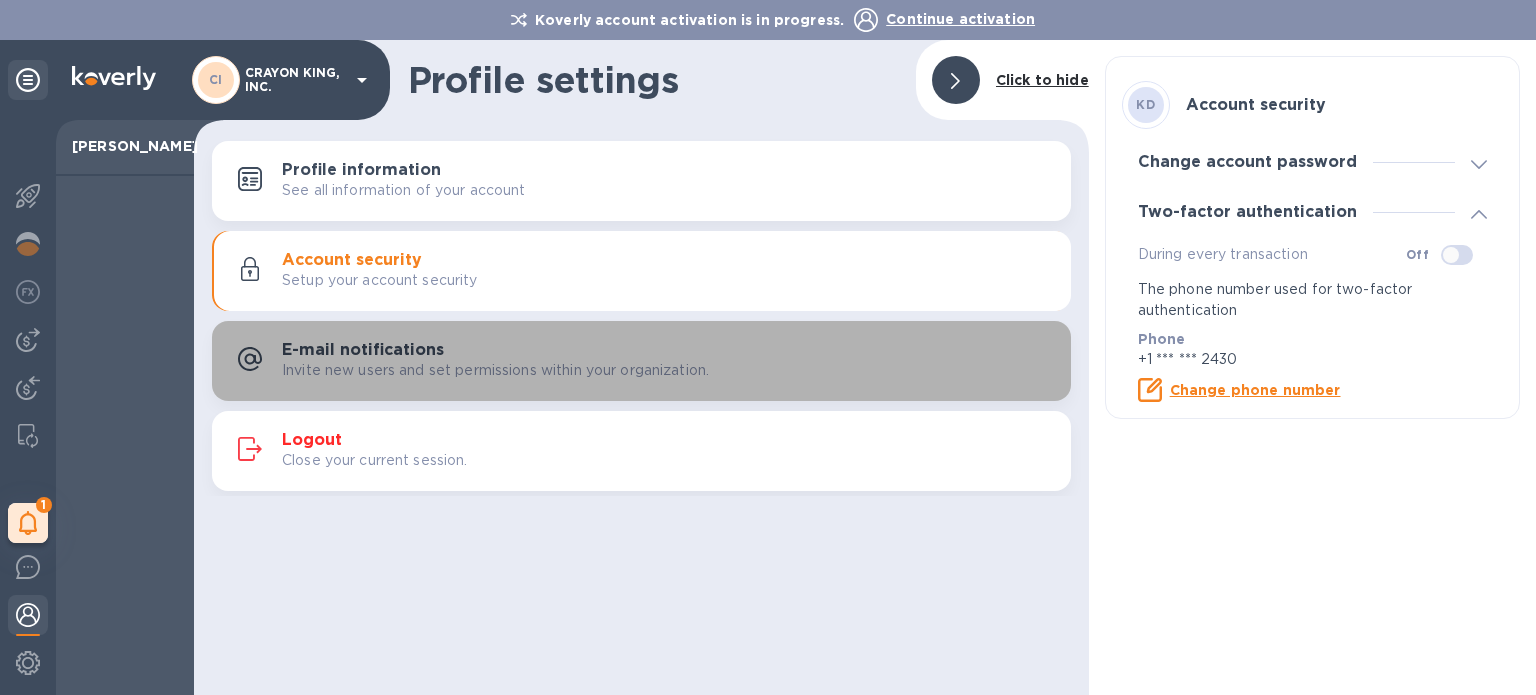 click on "E-mail notifications" at bounding box center (363, 350) 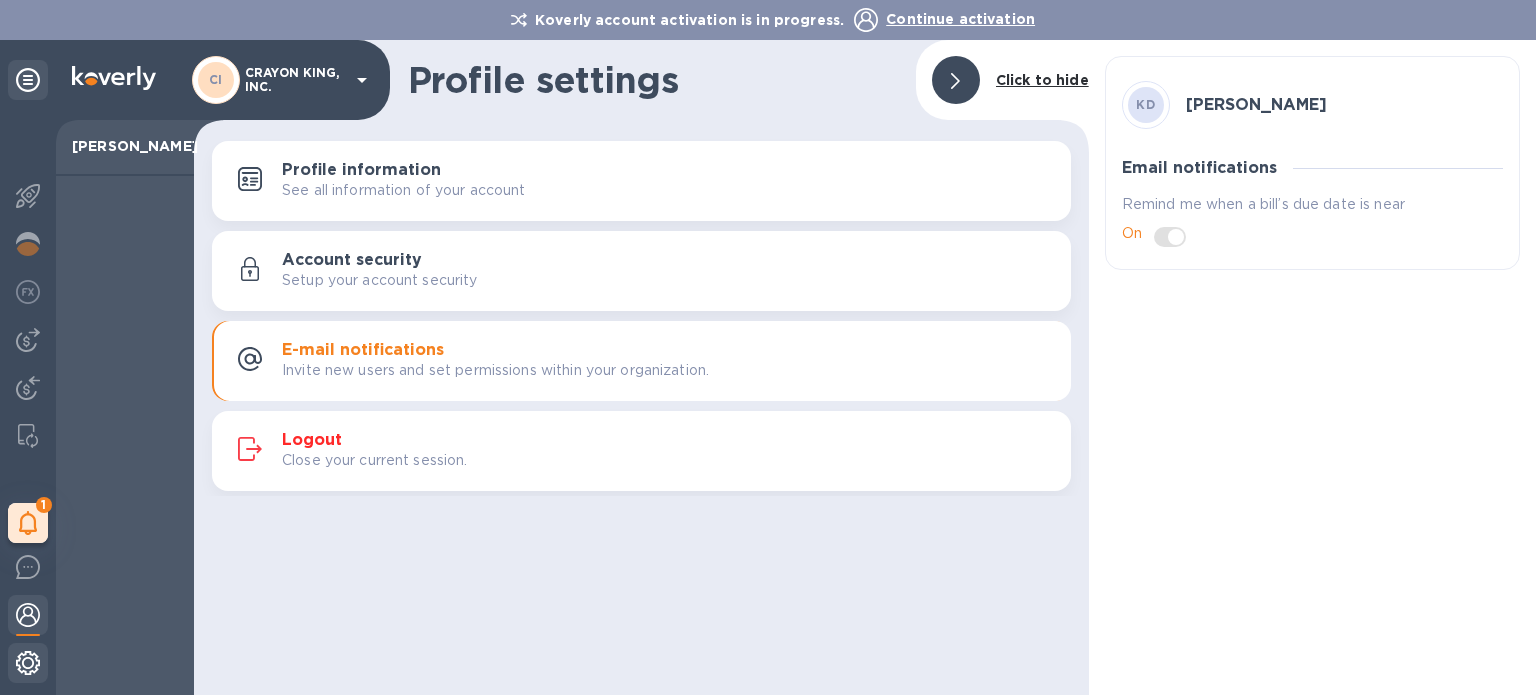 click at bounding box center (28, 663) 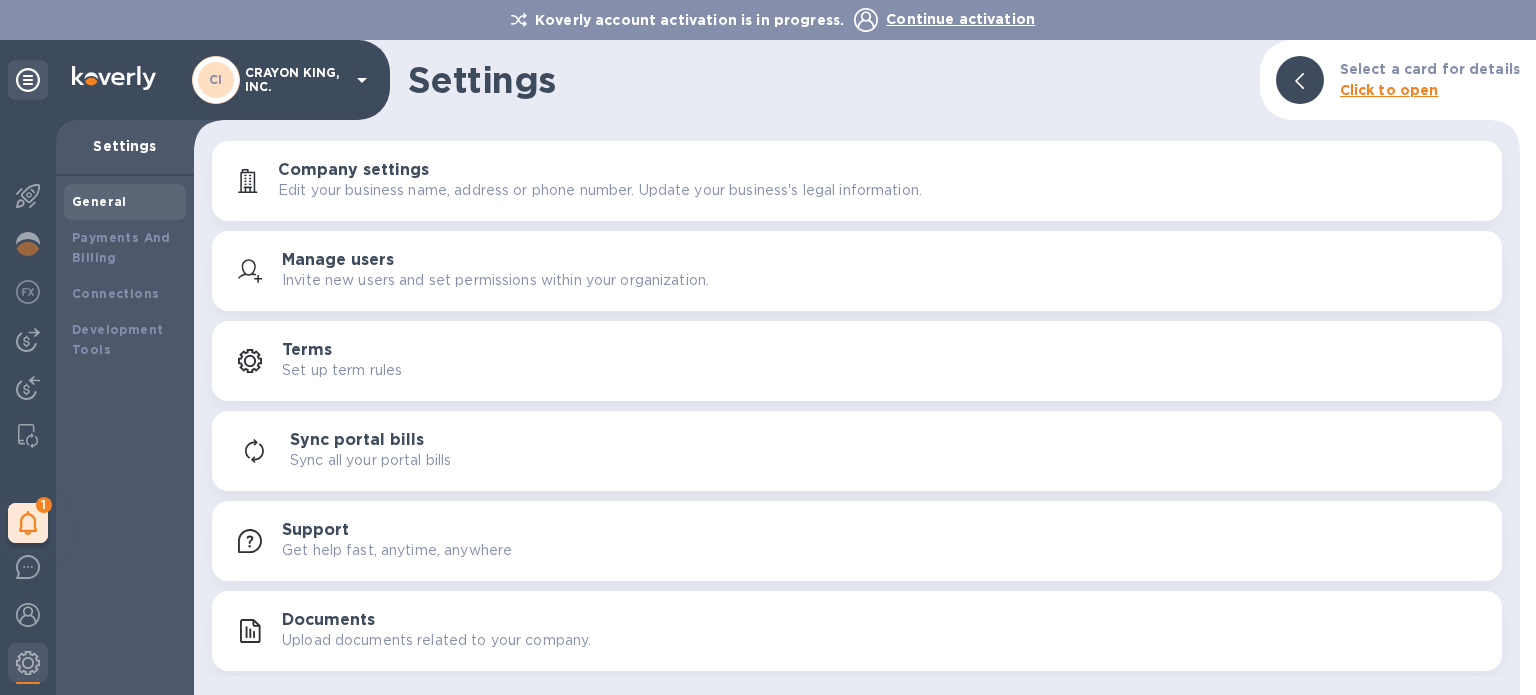 click on "Edit your business name, address or phone number. Update your business's legal information." at bounding box center [600, 190] 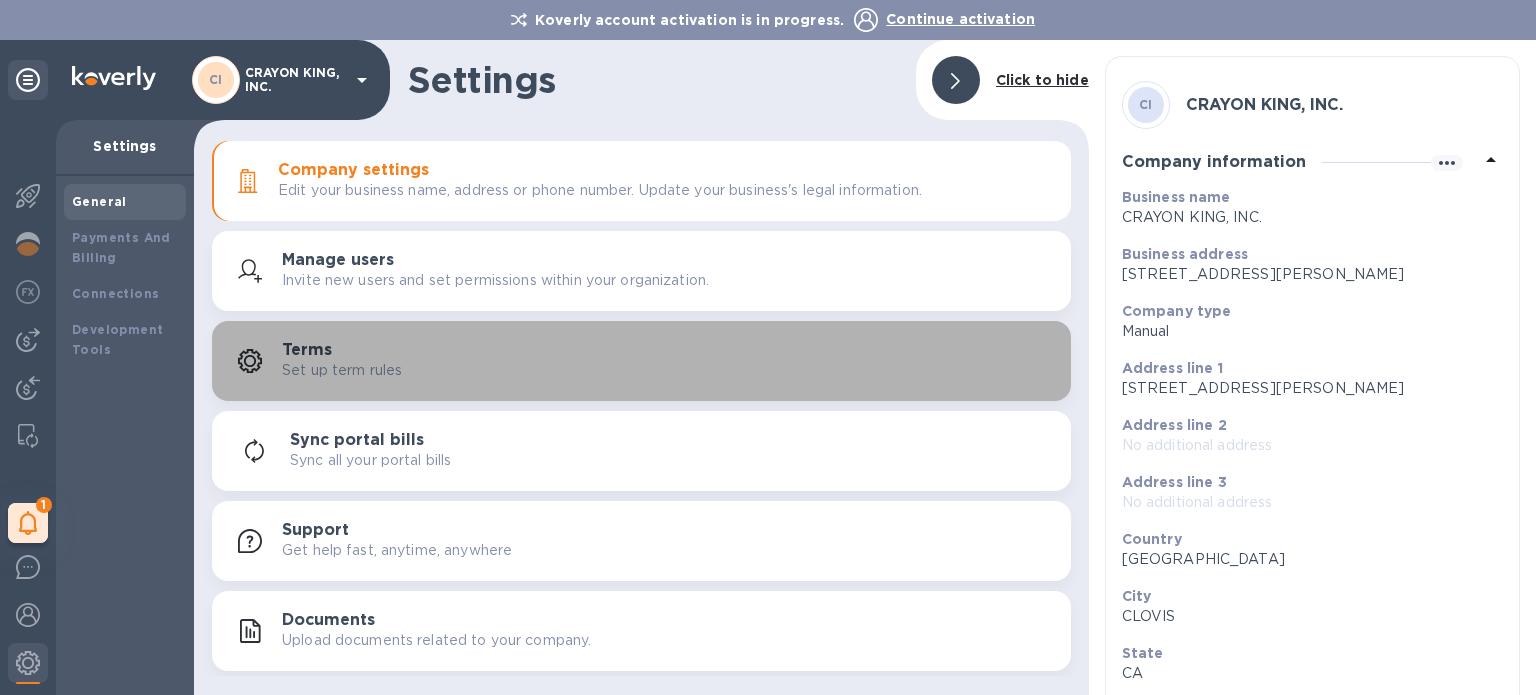 click on "Set up term rules" at bounding box center (342, 370) 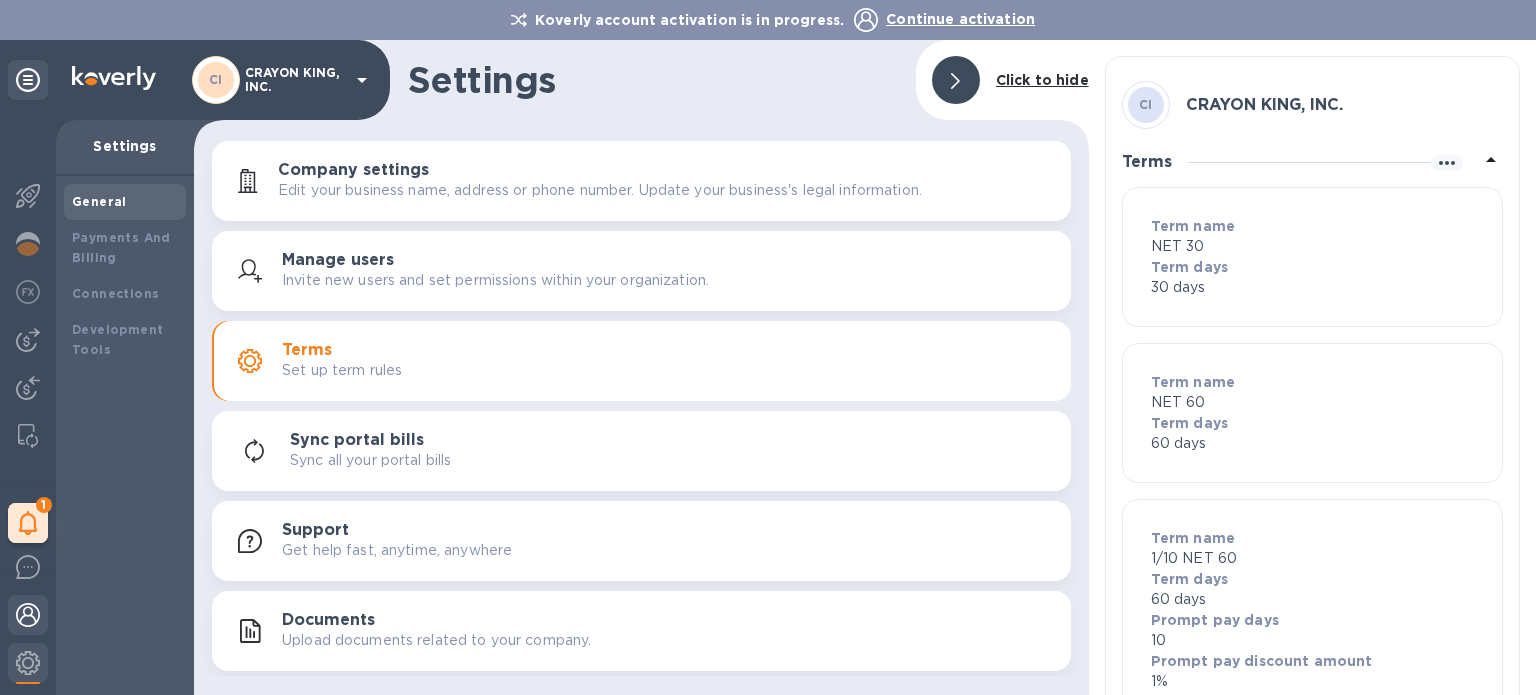 click at bounding box center [28, 615] 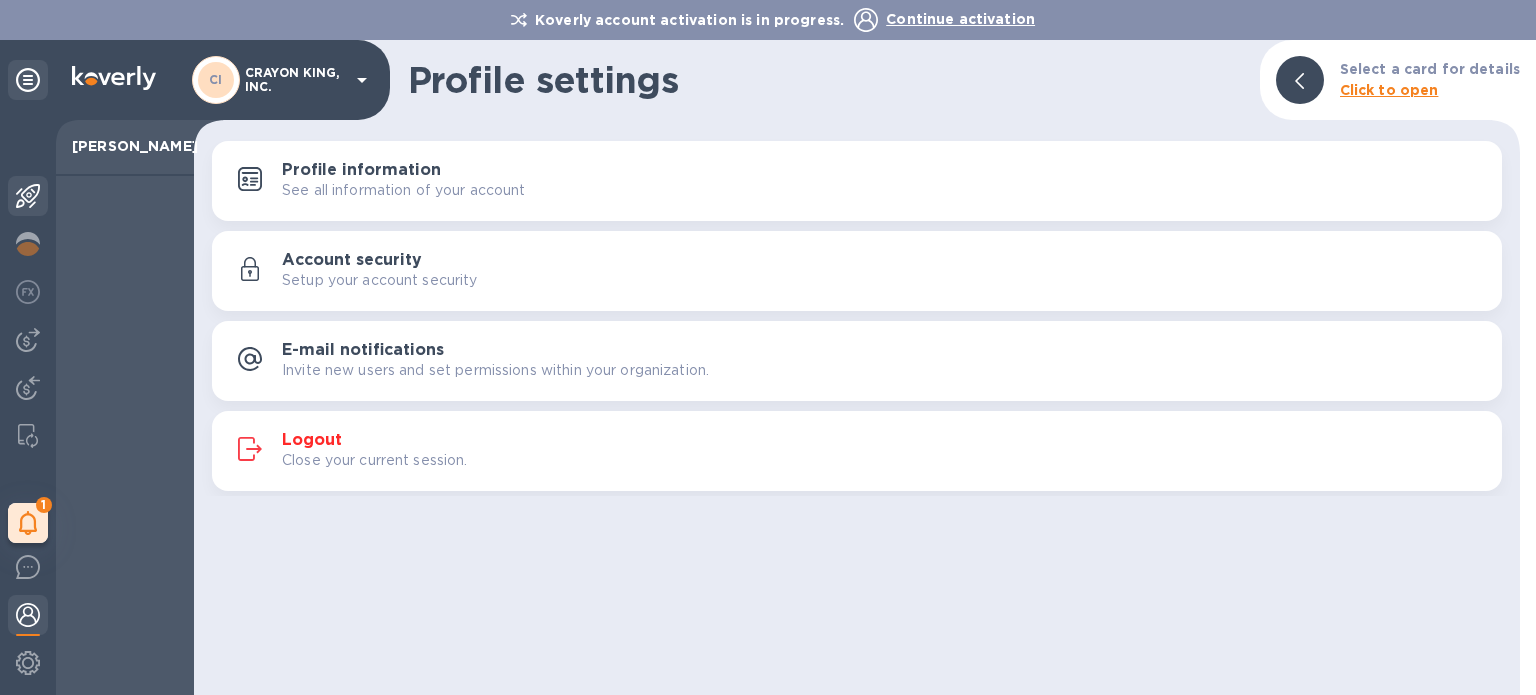 click at bounding box center [28, 196] 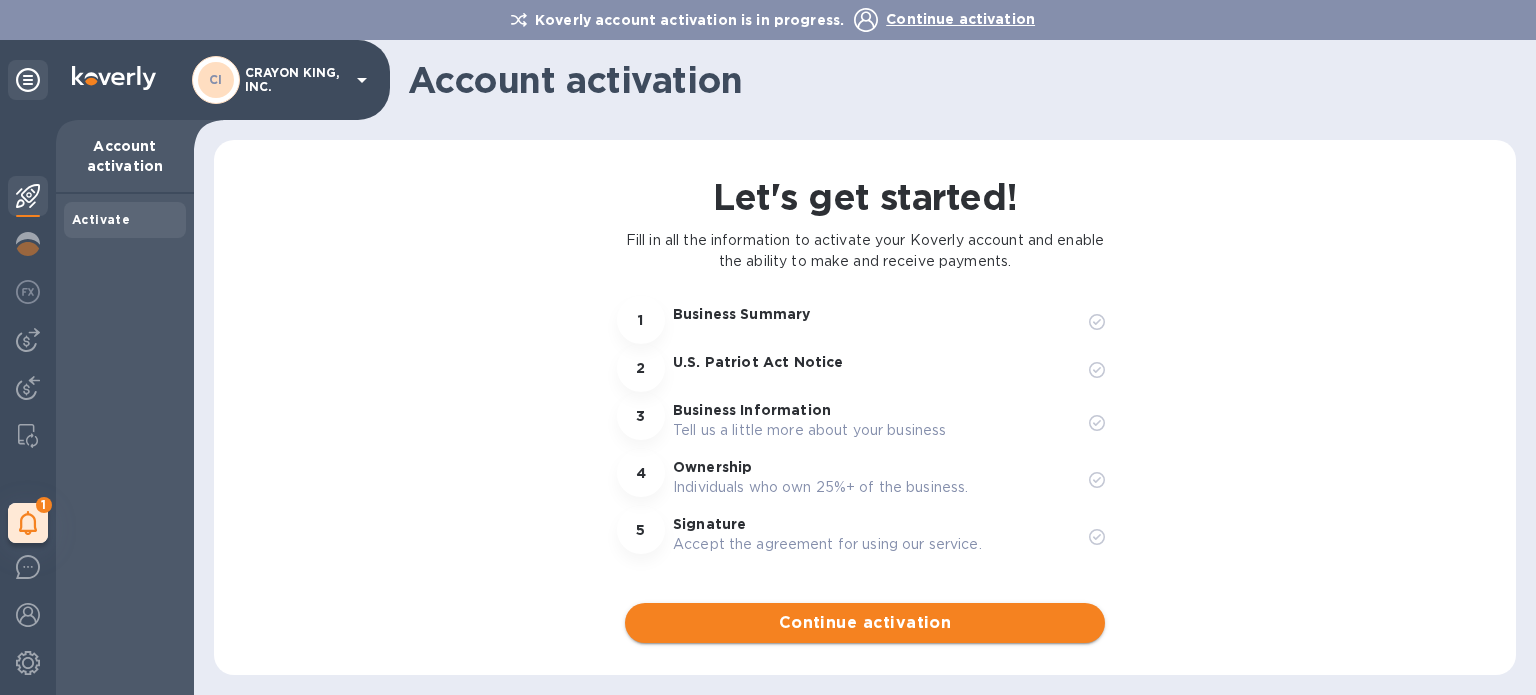 click on "Continue activation" at bounding box center (865, 623) 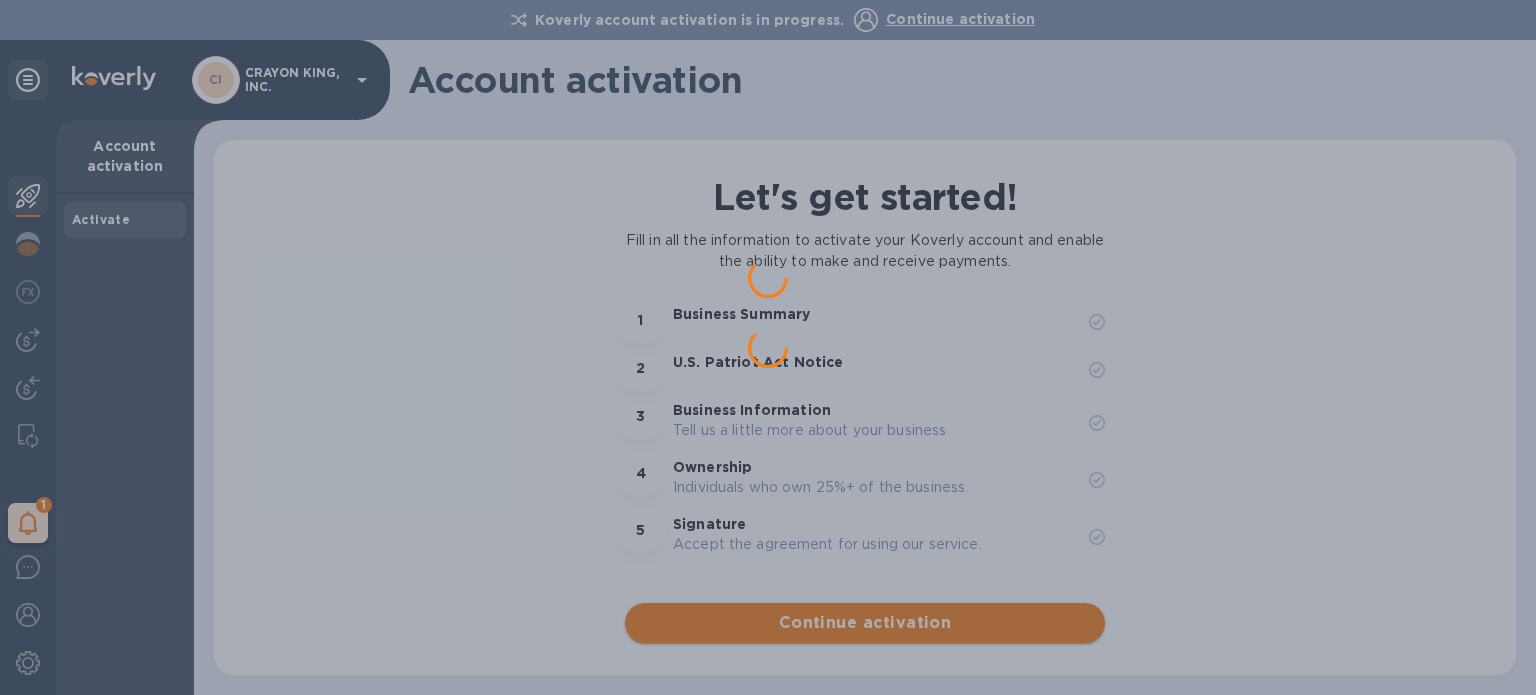 scroll, scrollTop: 0, scrollLeft: 0, axis: both 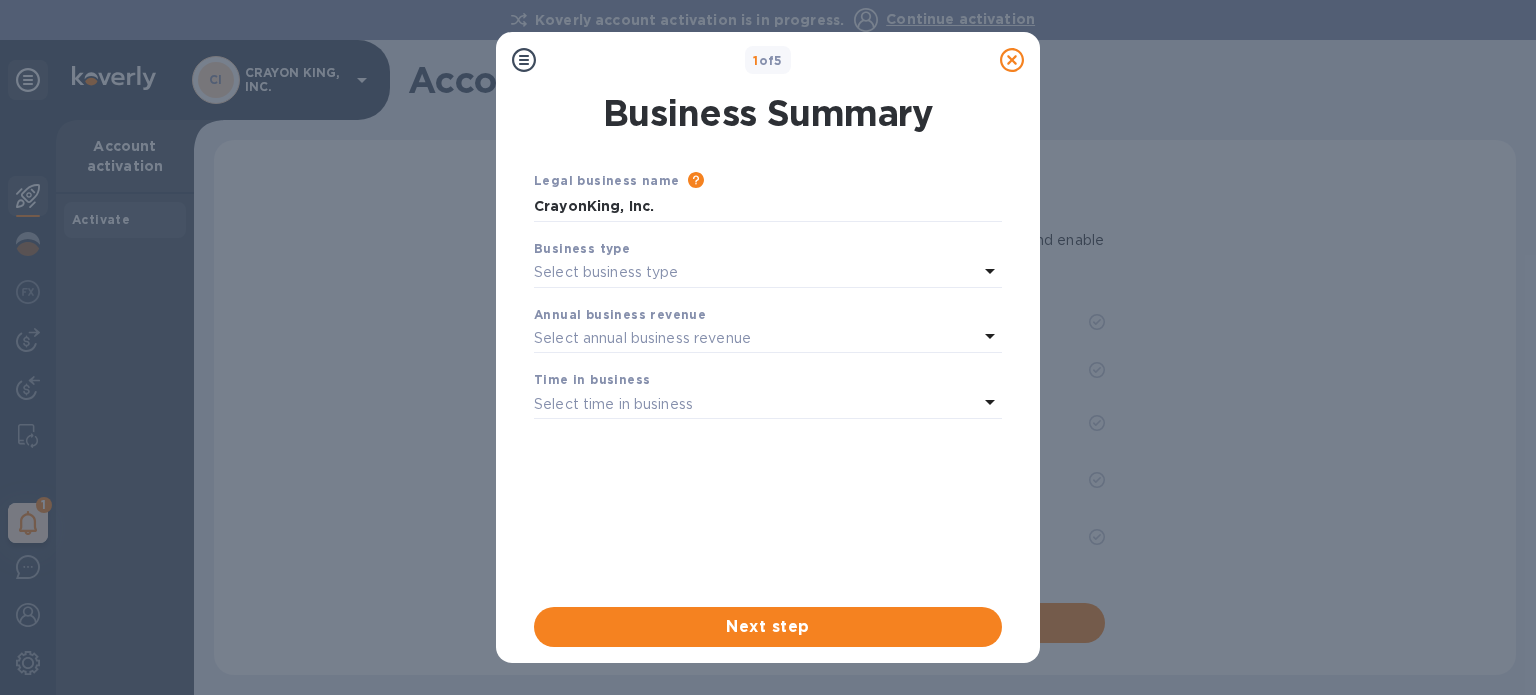 click 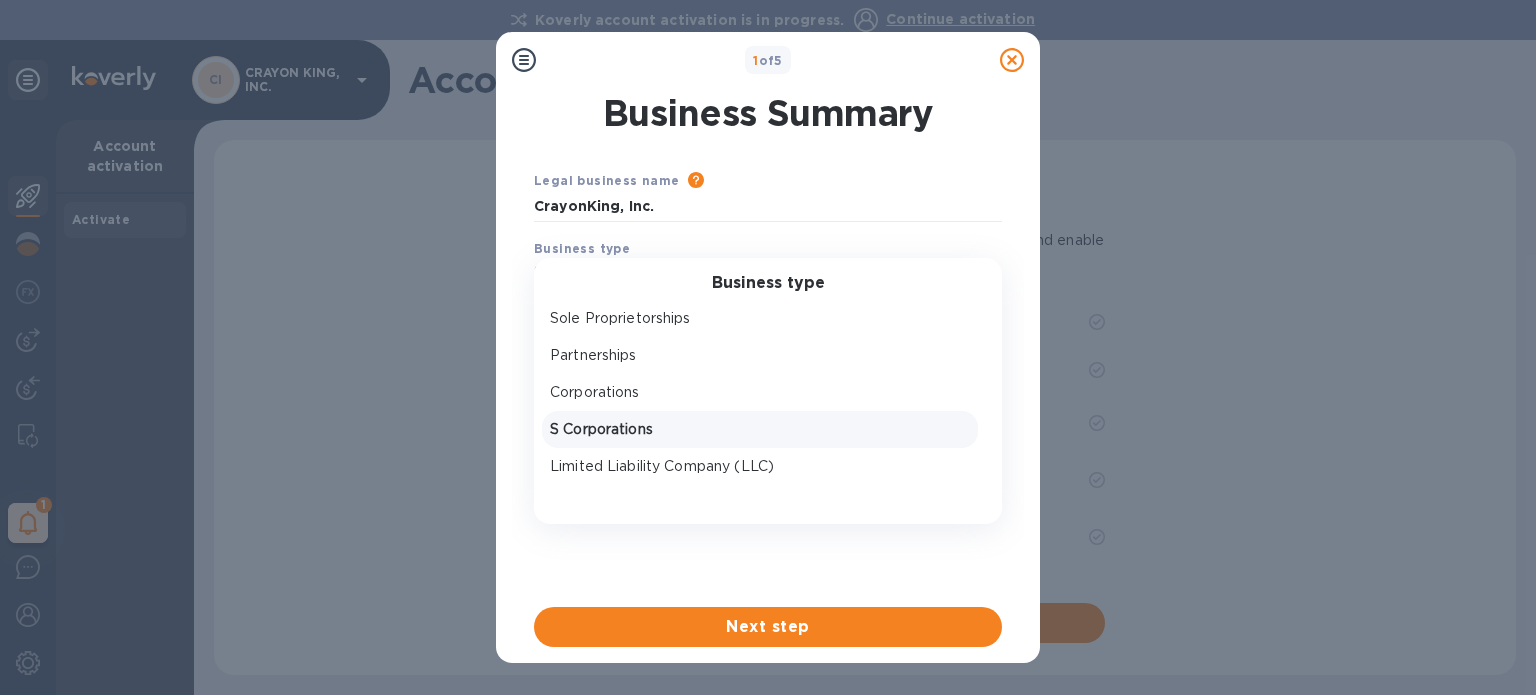 click on "S Corporations" at bounding box center [760, 429] 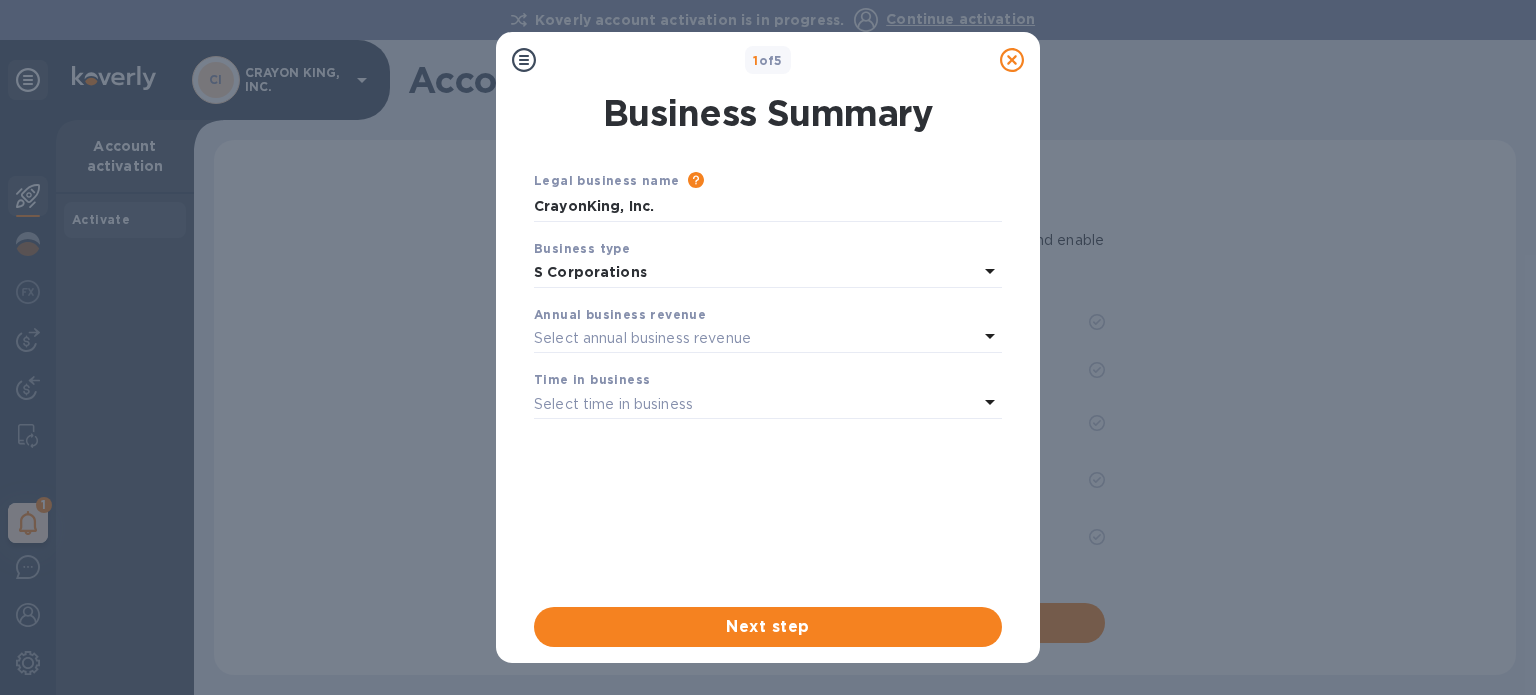 click on "Select annual business revenue" at bounding box center [642, 338] 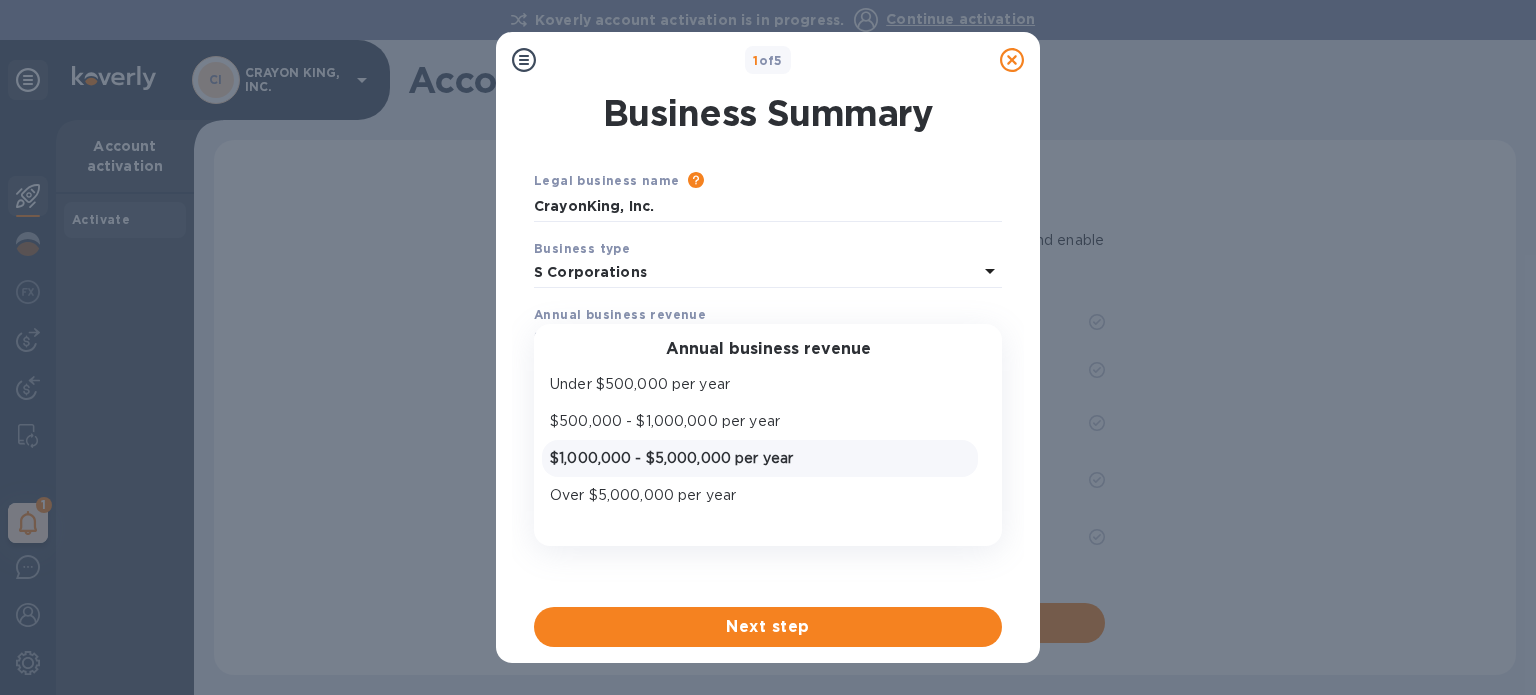 click on "$1,000,000 - $5,000,000 per year" at bounding box center [760, 458] 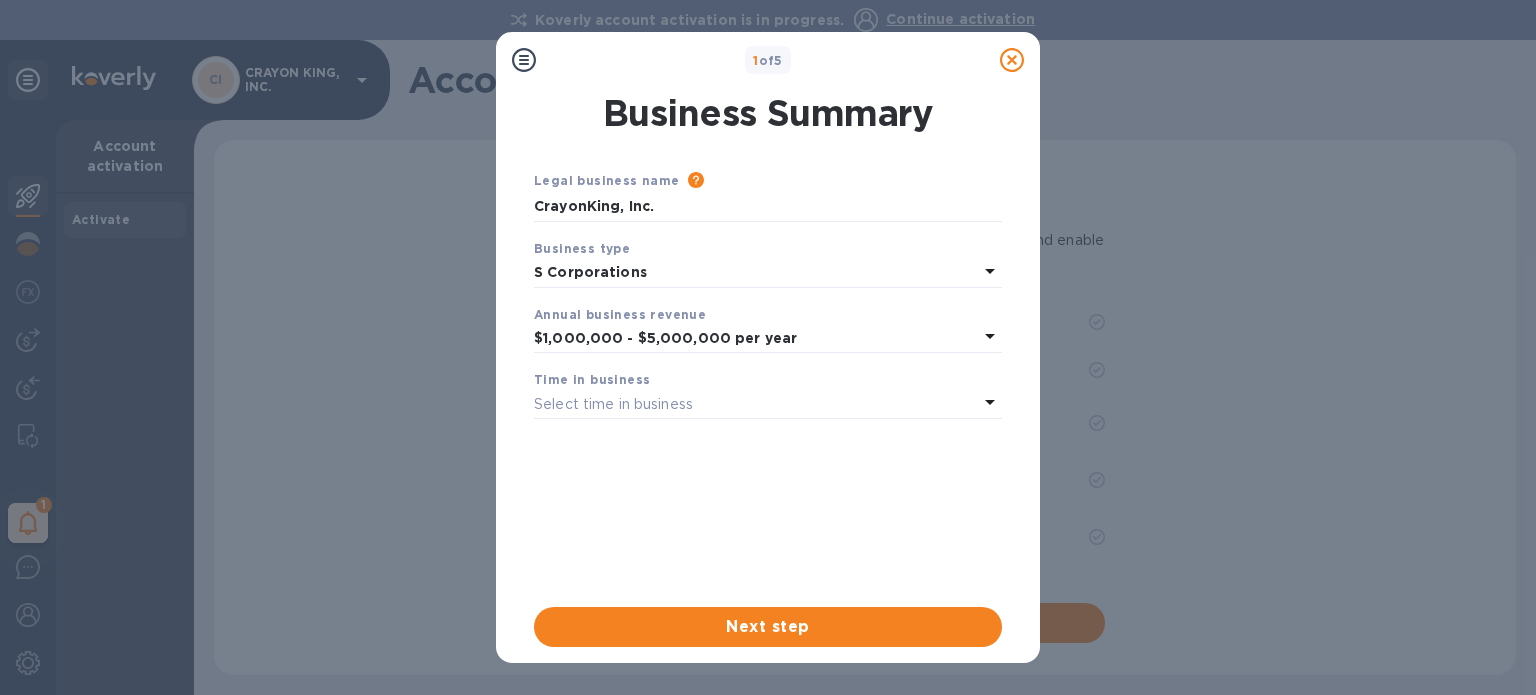 click on "Select time in business" at bounding box center (756, 404) 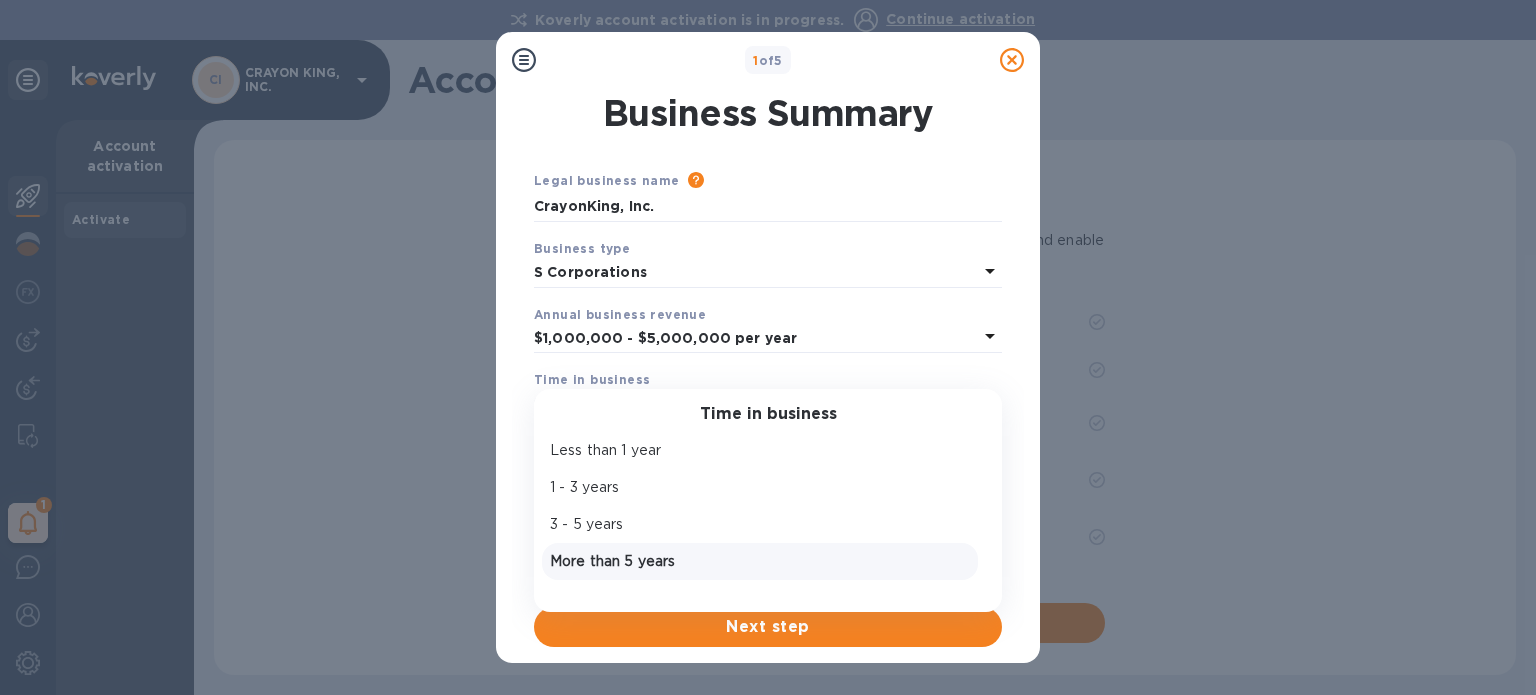click on "More than 5 years" at bounding box center (760, 561) 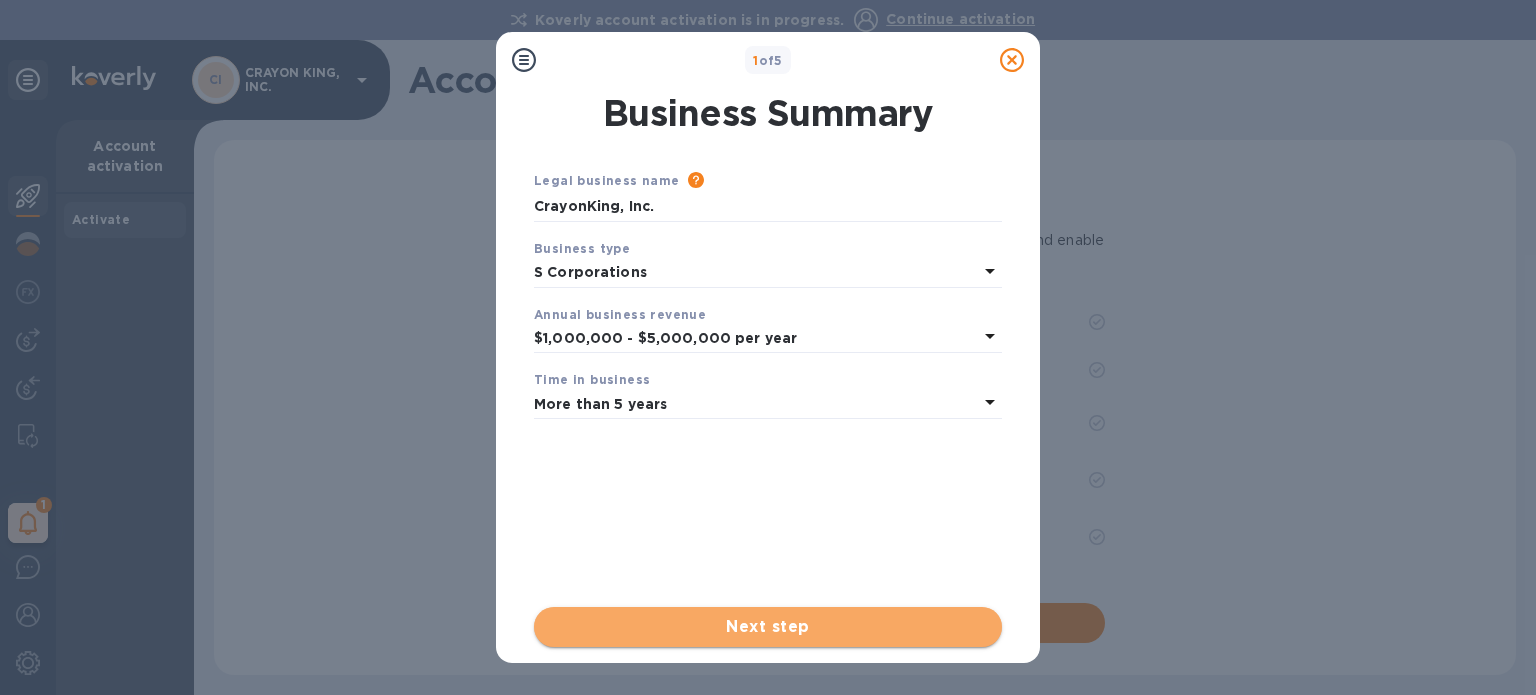 click on "Next step" at bounding box center [768, 627] 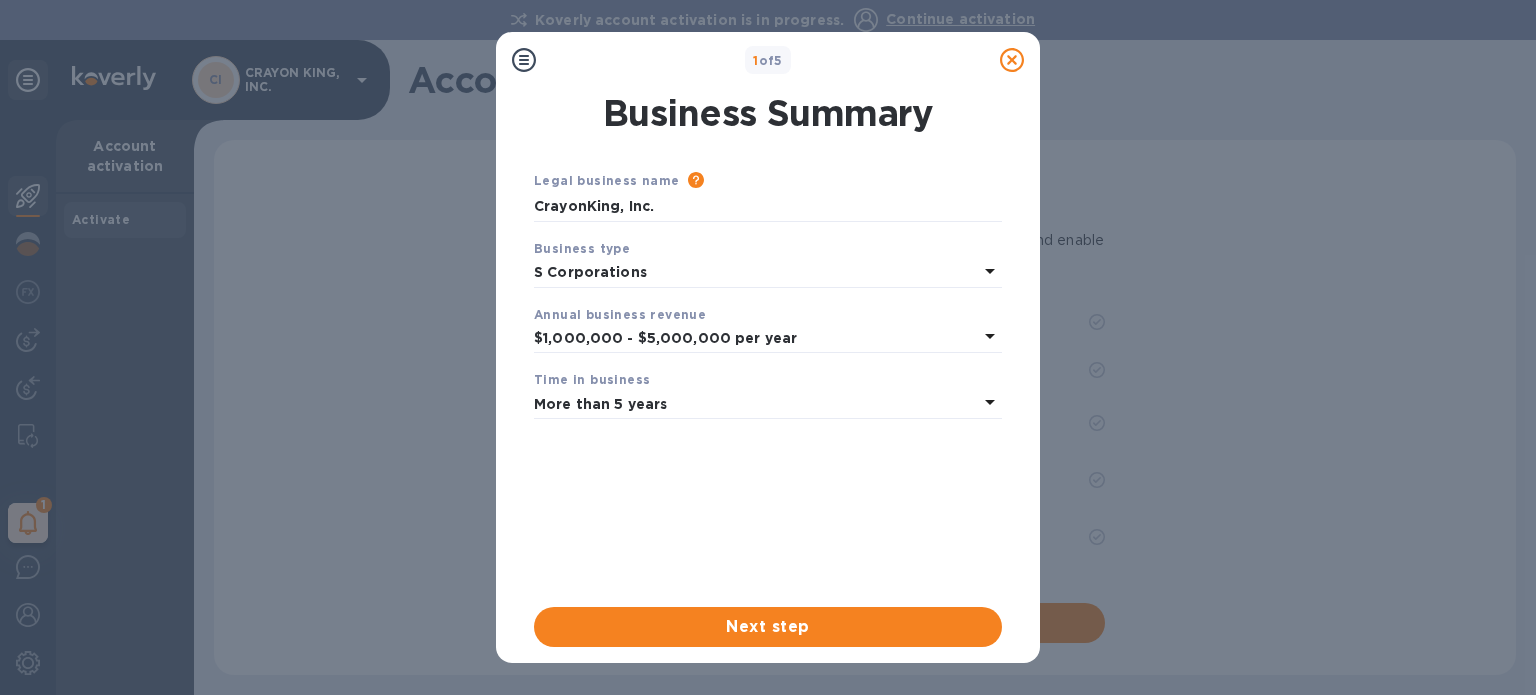 click 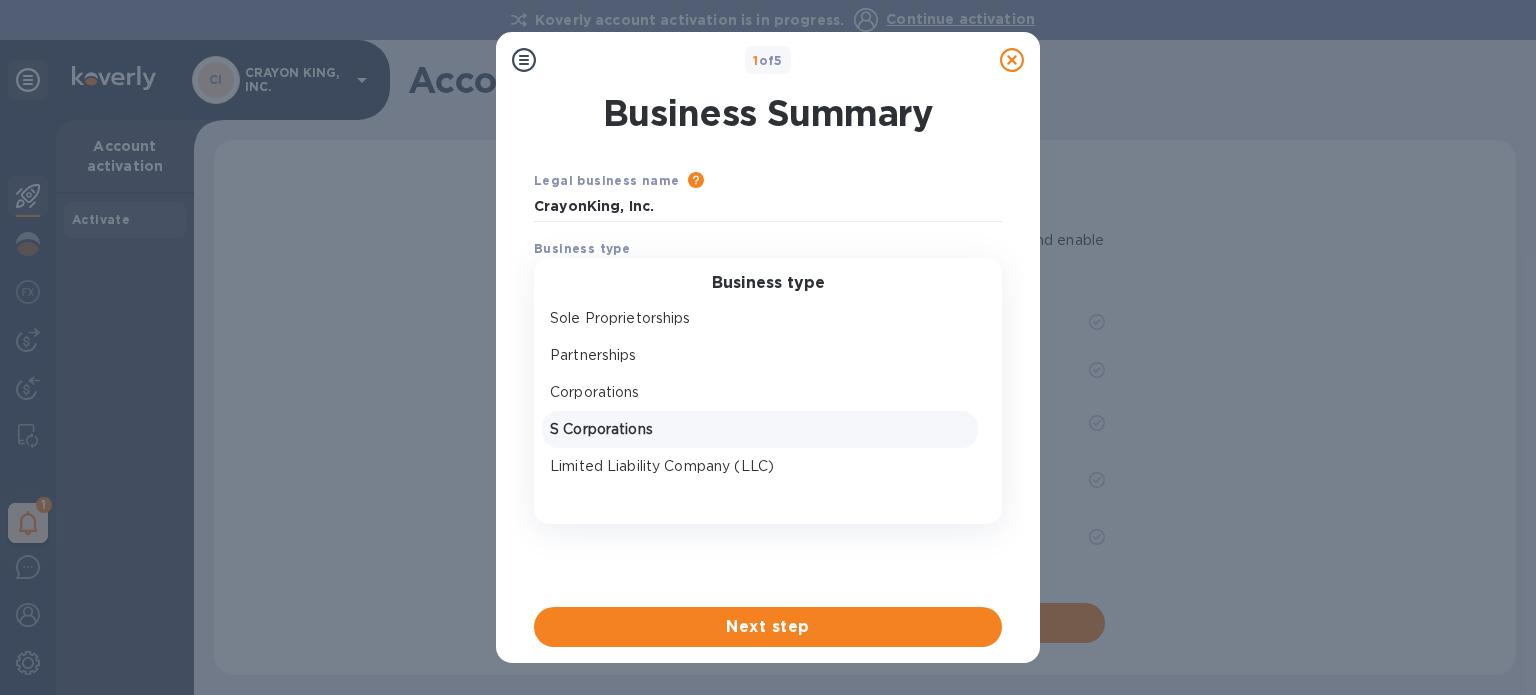click on "S Corporations" at bounding box center [760, 429] 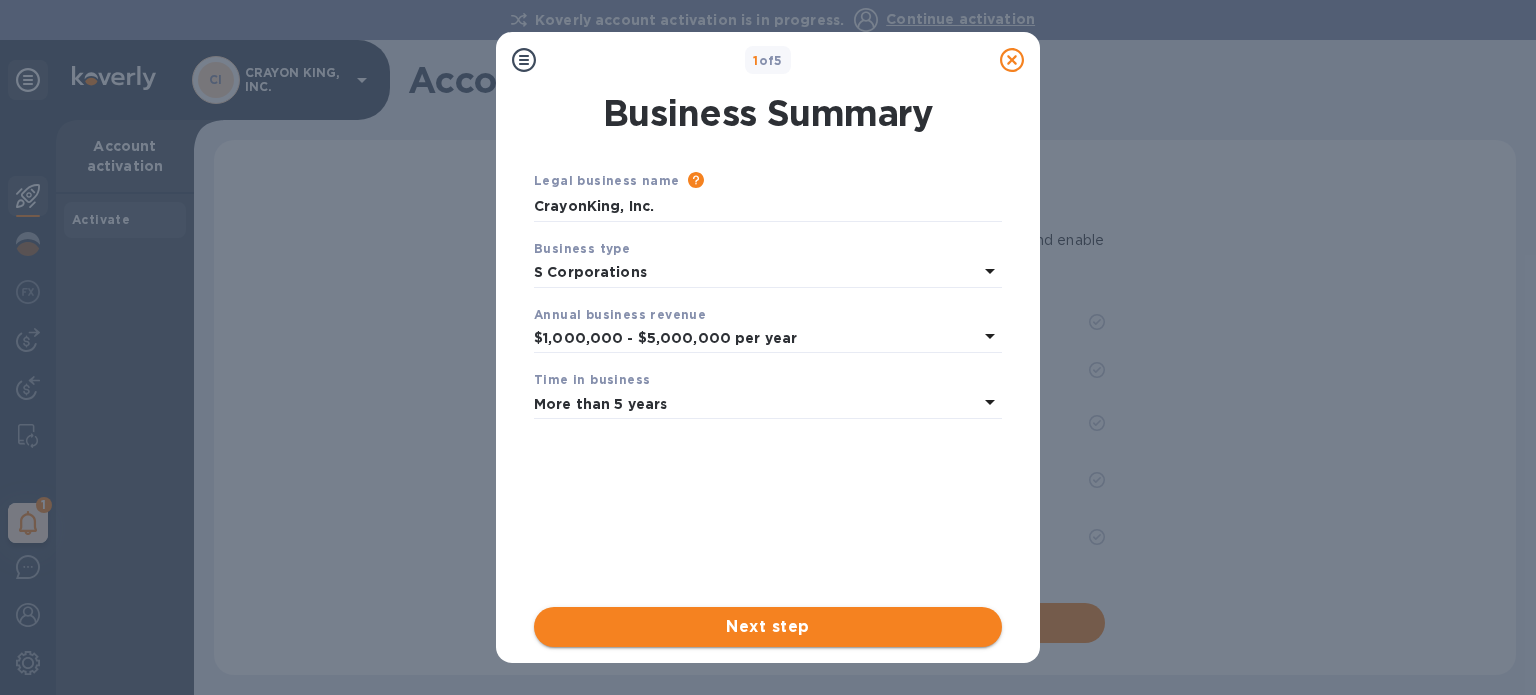 click on "Next step" at bounding box center [768, 627] 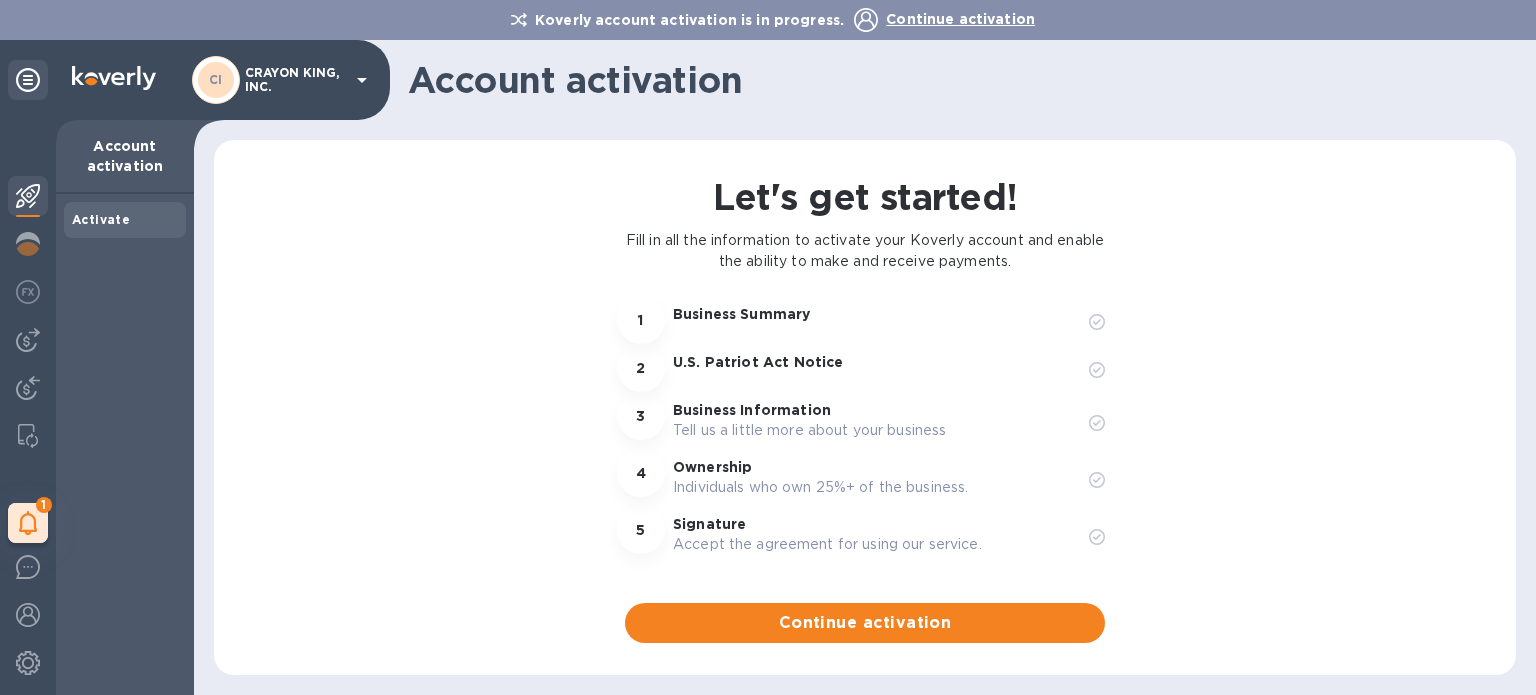 click at bounding box center (28, 196) 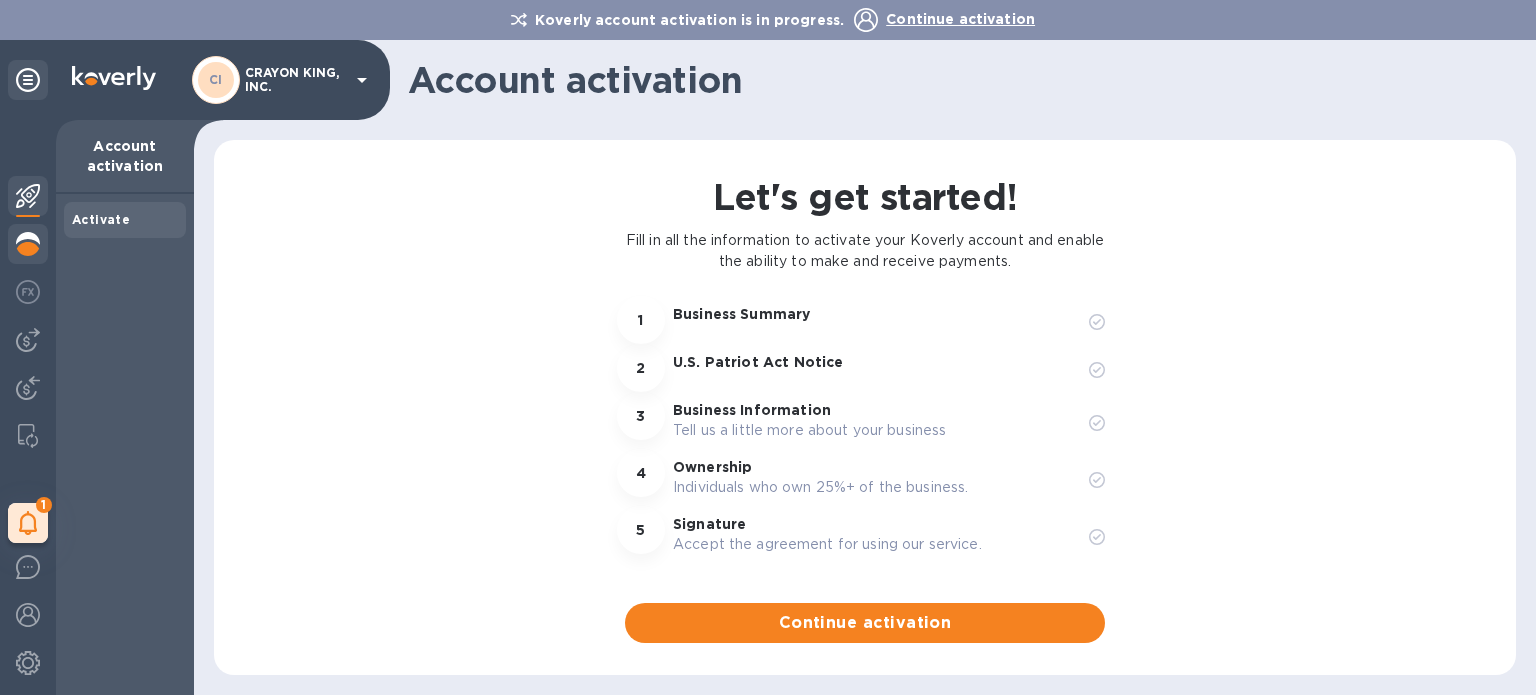 click at bounding box center [28, 244] 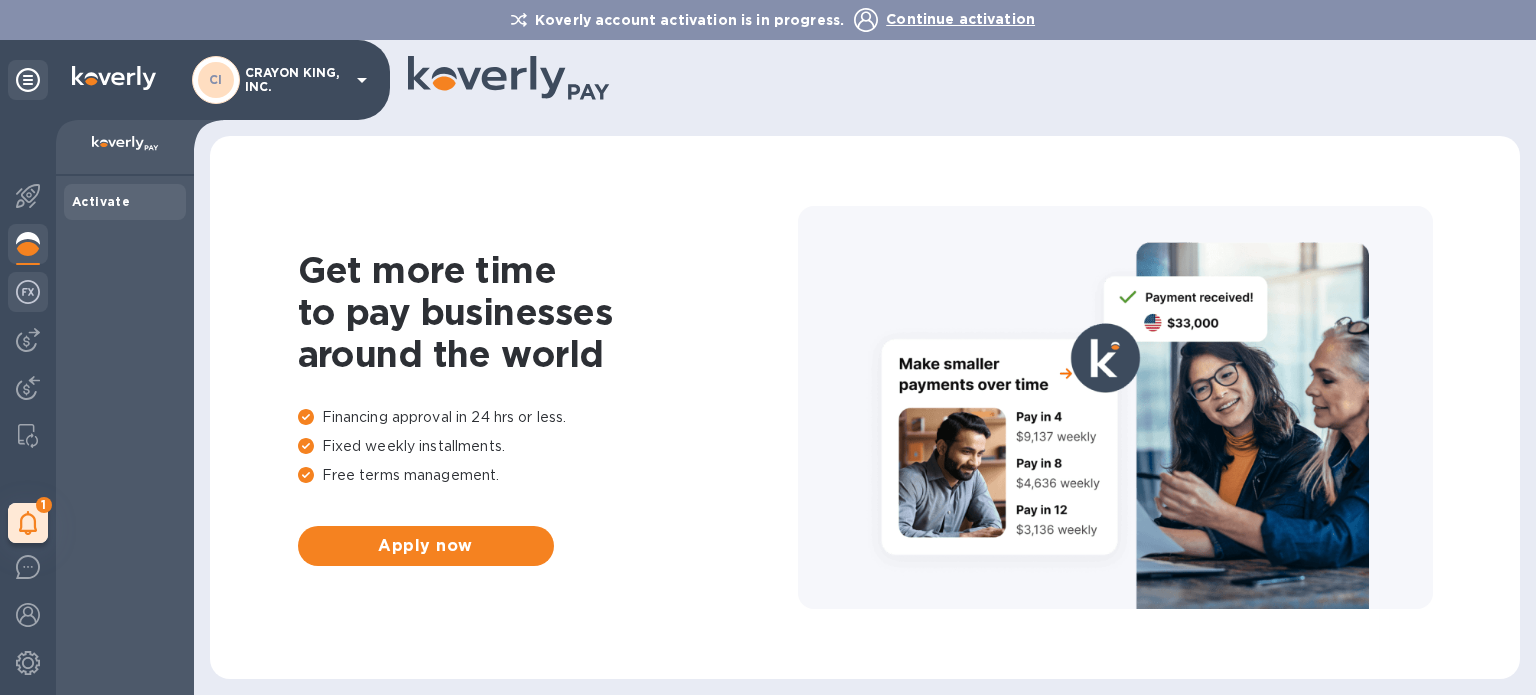 click at bounding box center (28, 292) 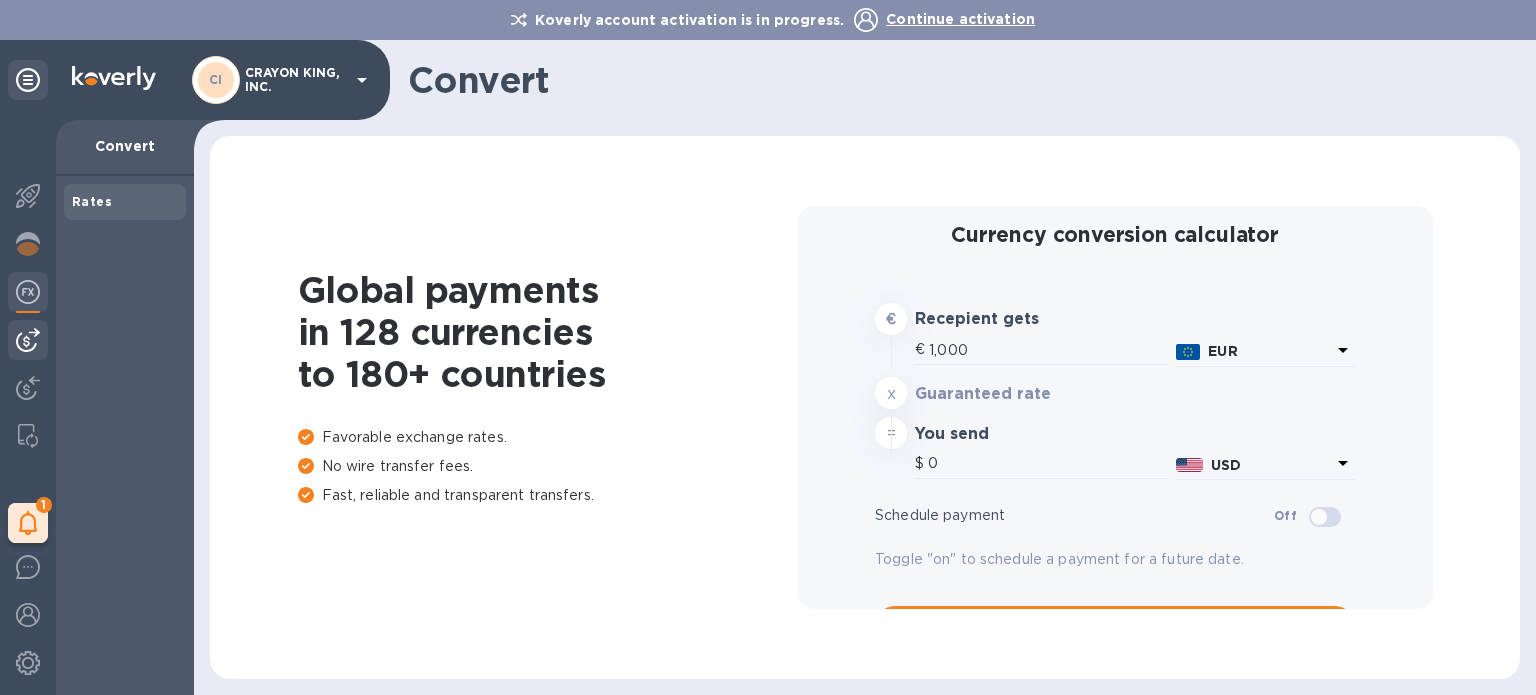 click at bounding box center [28, 340] 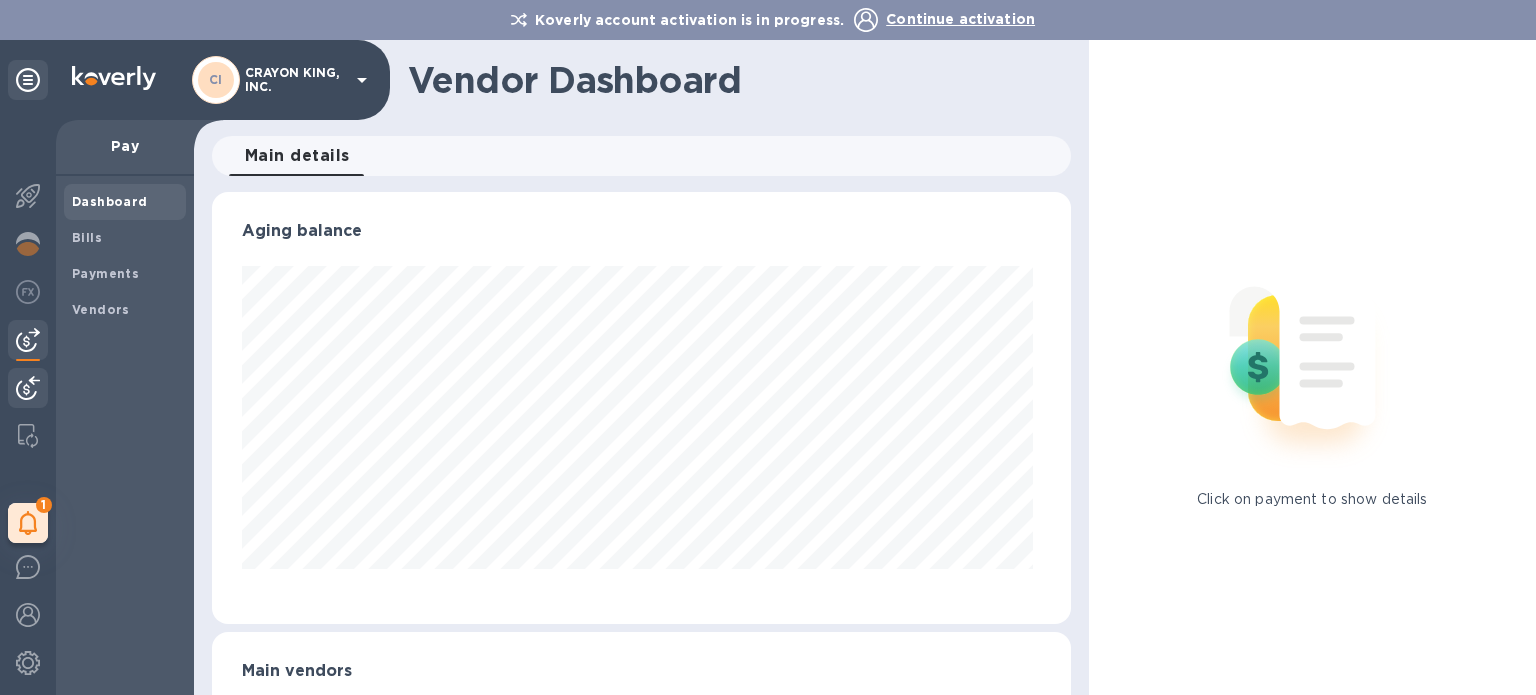 click at bounding box center [28, 388] 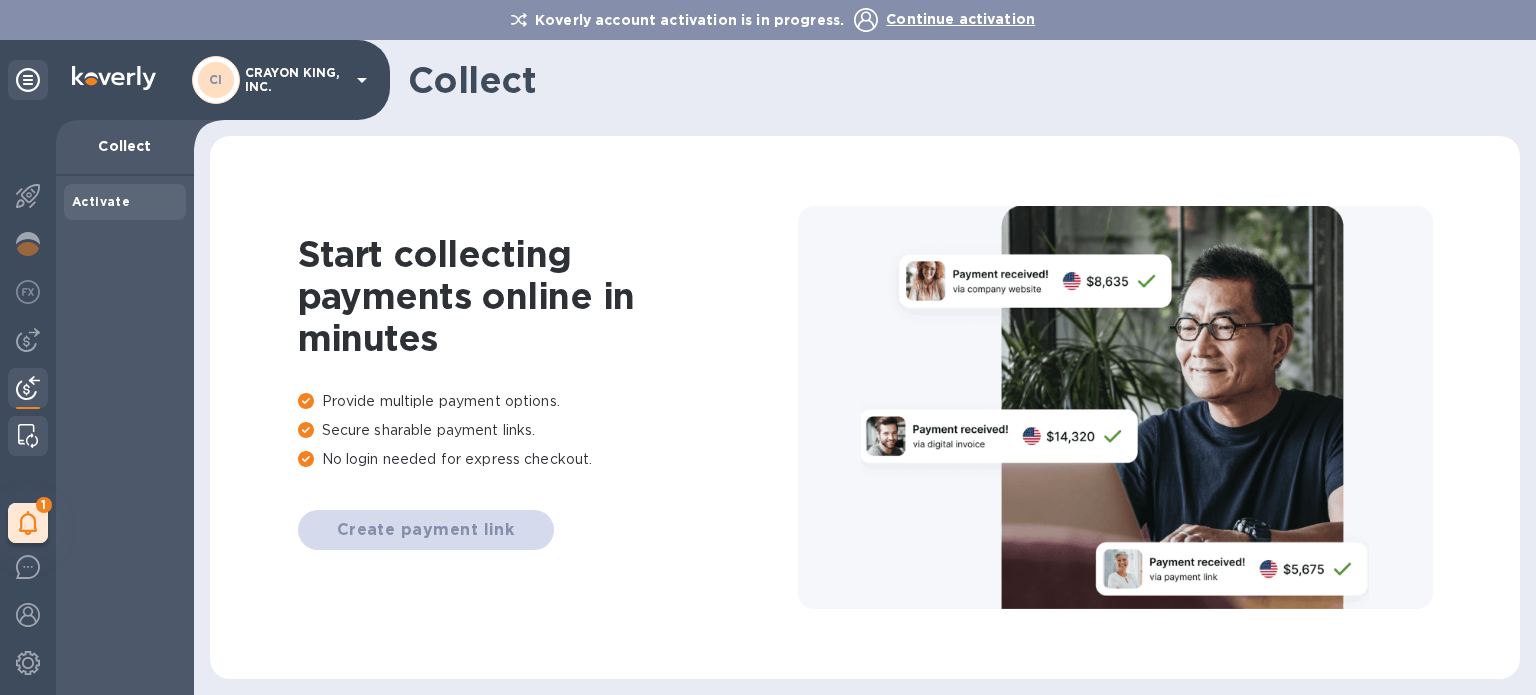 click at bounding box center (28, 436) 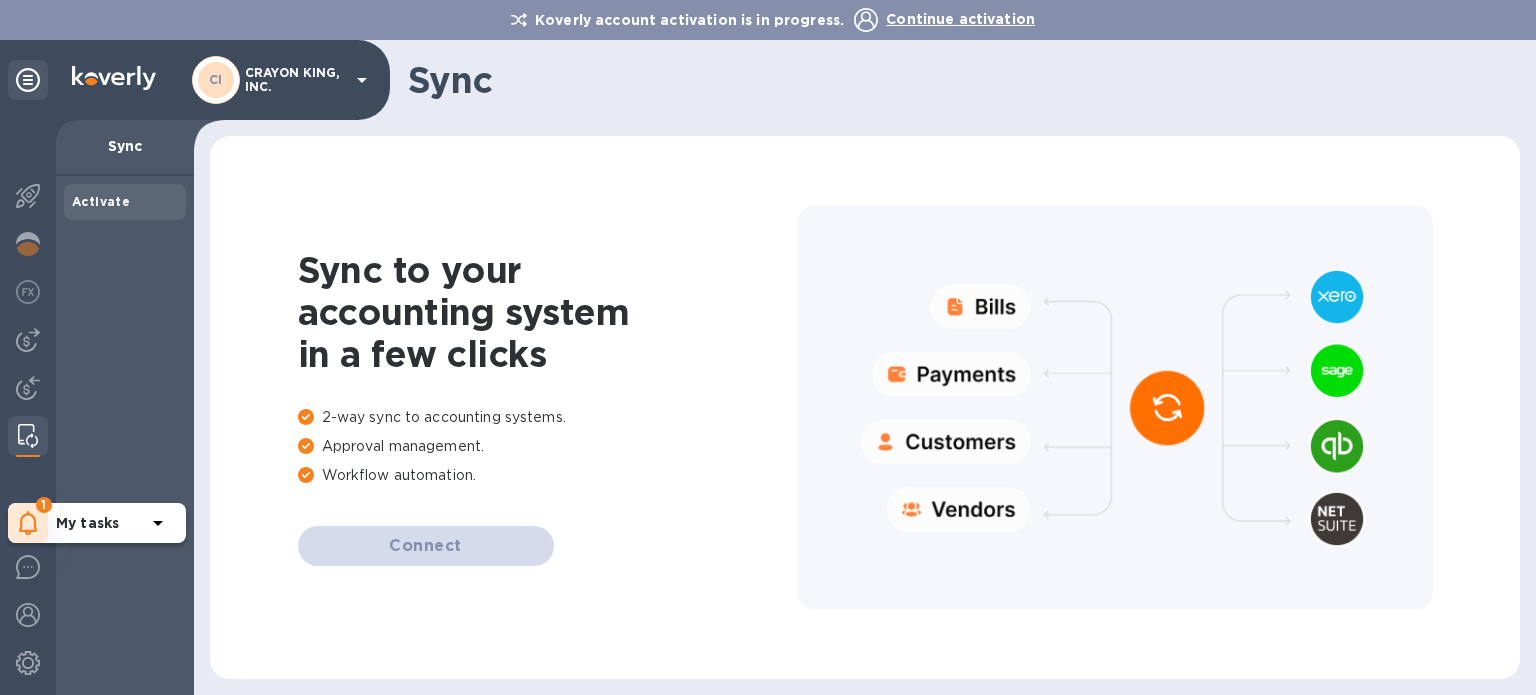 click on "1" at bounding box center (28, 523) 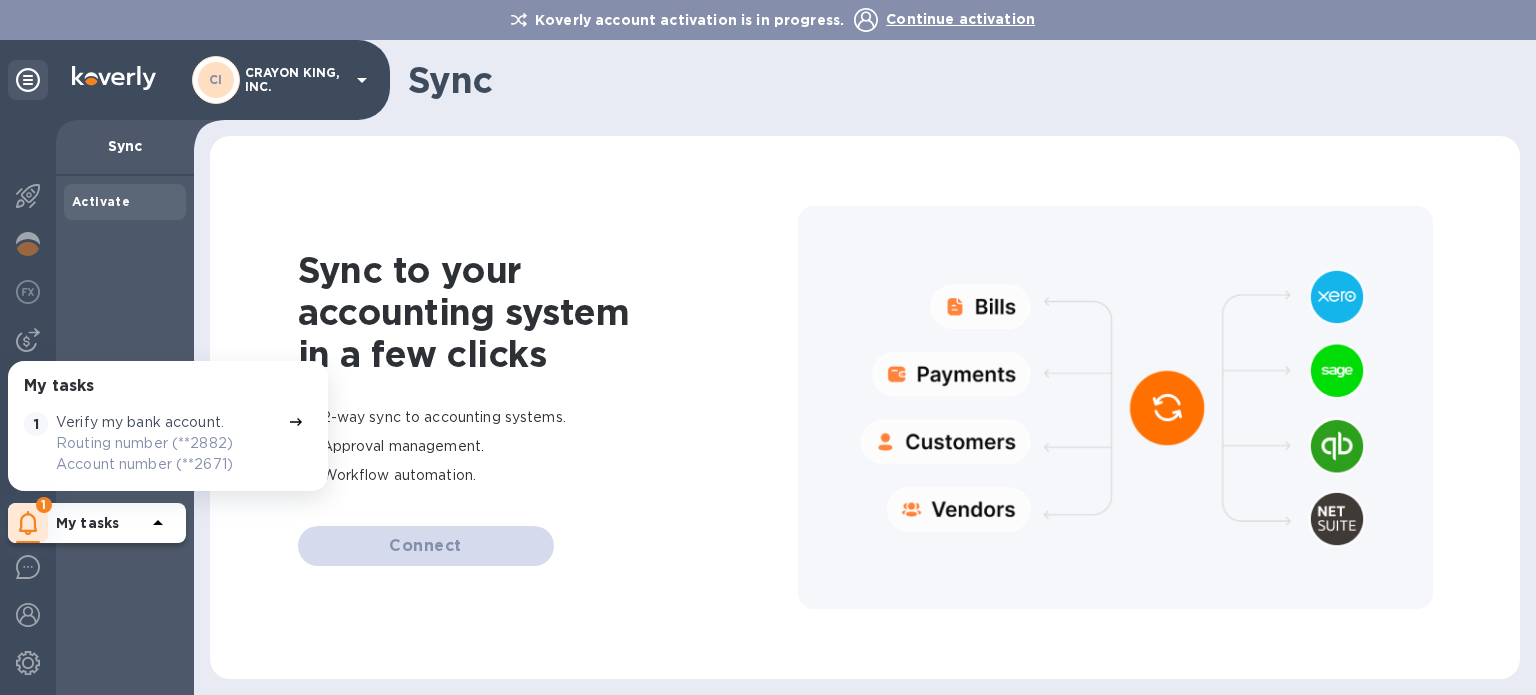 click on "Verify my bank account." at bounding box center (140, 422) 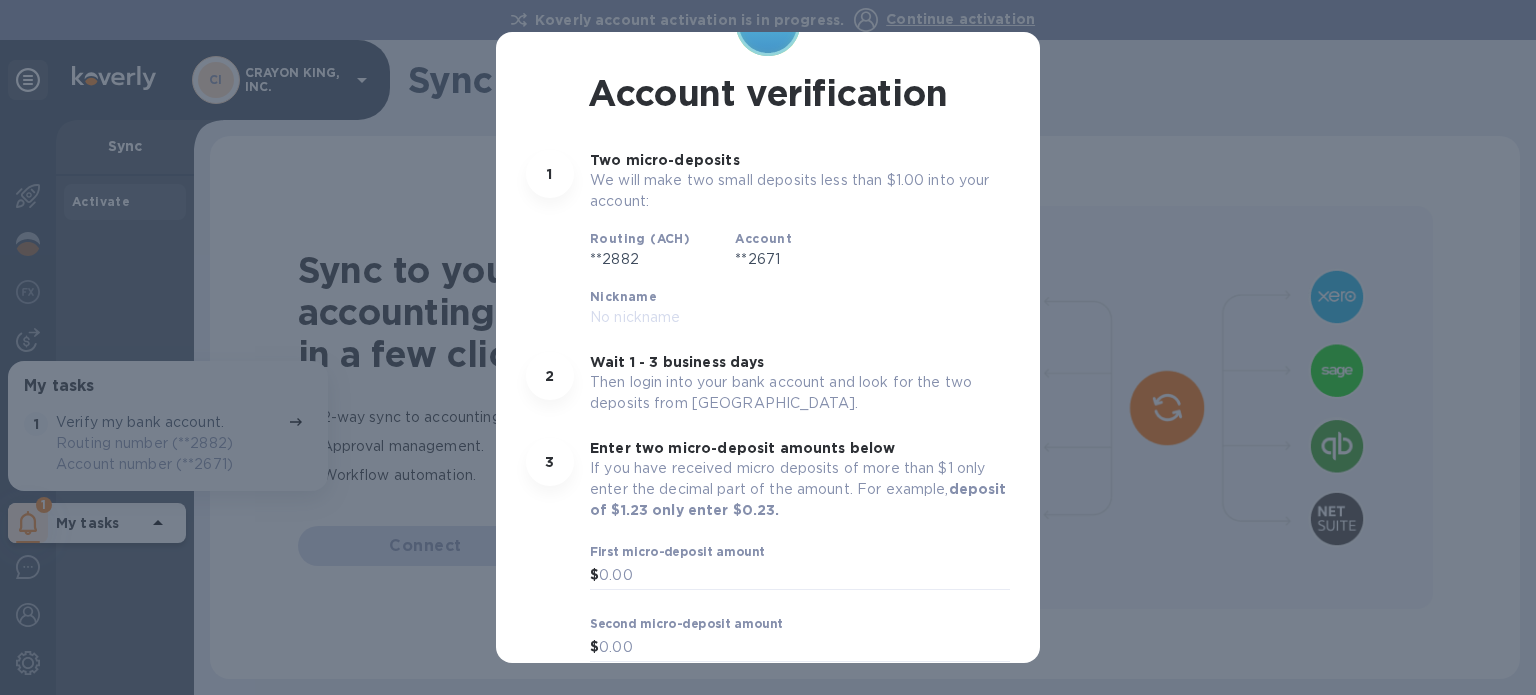 scroll, scrollTop: 56, scrollLeft: 0, axis: vertical 